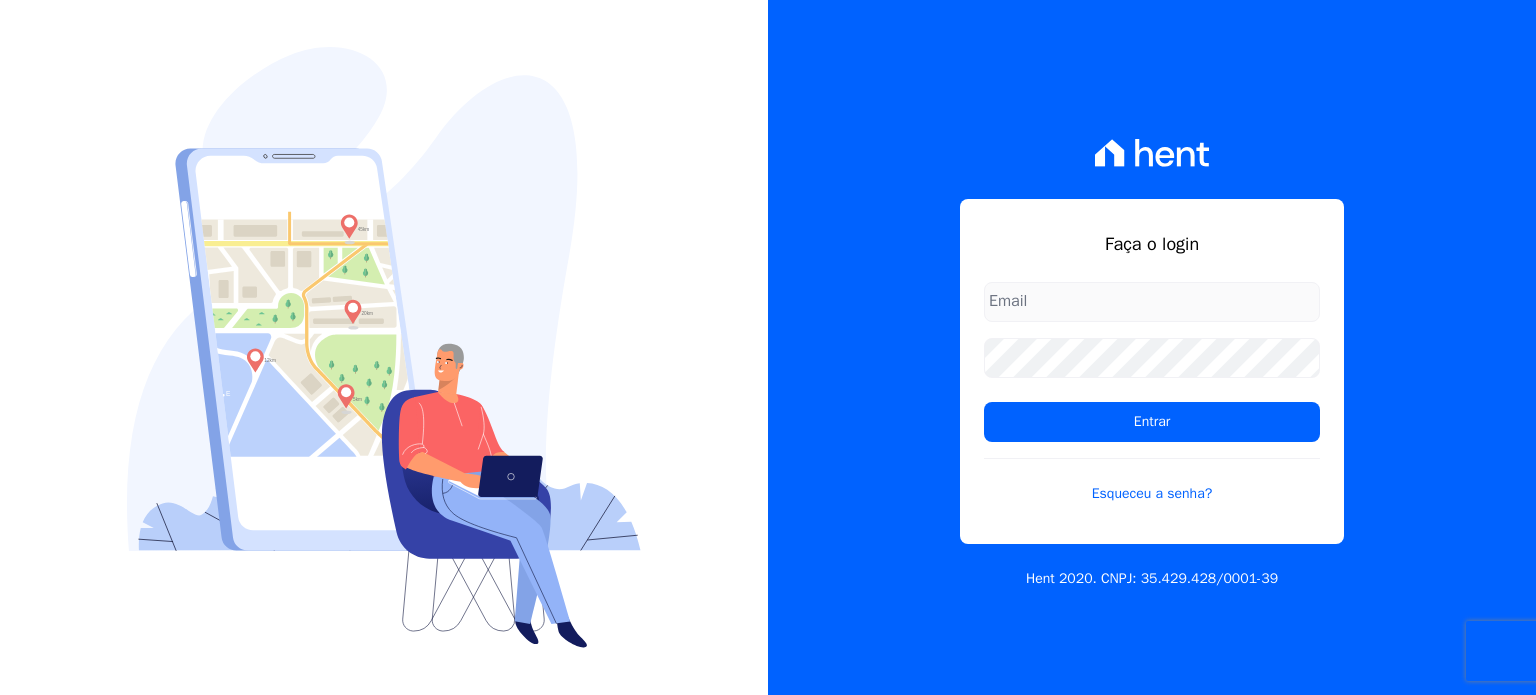 scroll, scrollTop: 0, scrollLeft: 0, axis: both 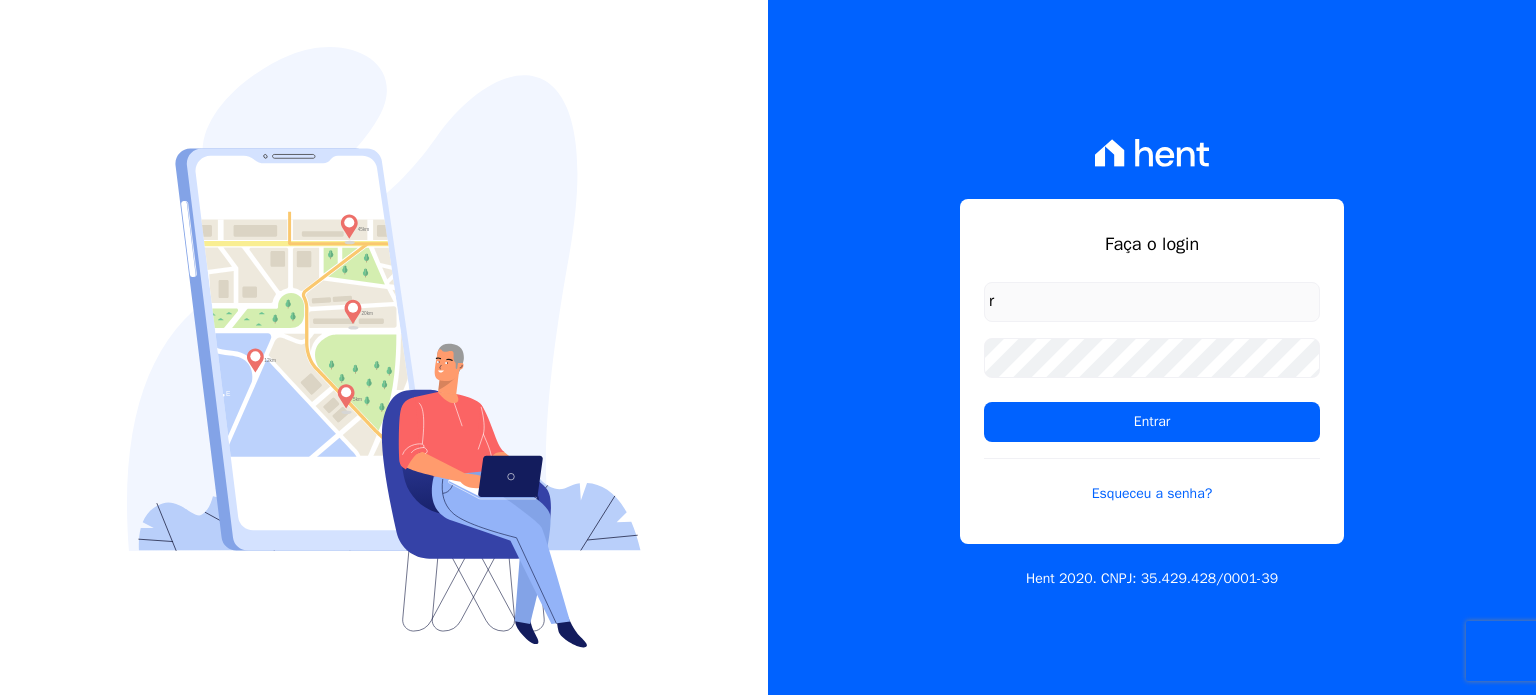 type on "[PERSON_NAME][EMAIL_ADDRESS][DOMAIN_NAME]" 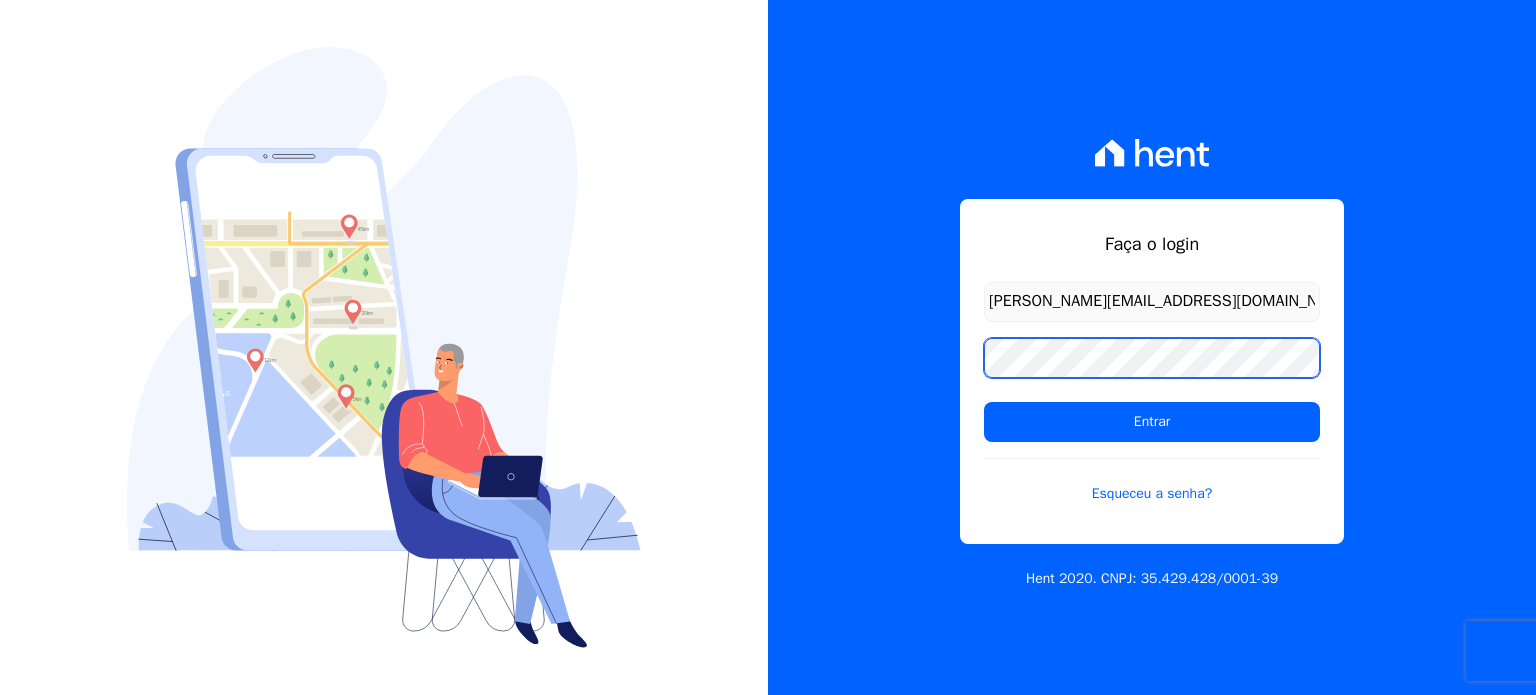 click on "Entrar" at bounding box center (1152, 422) 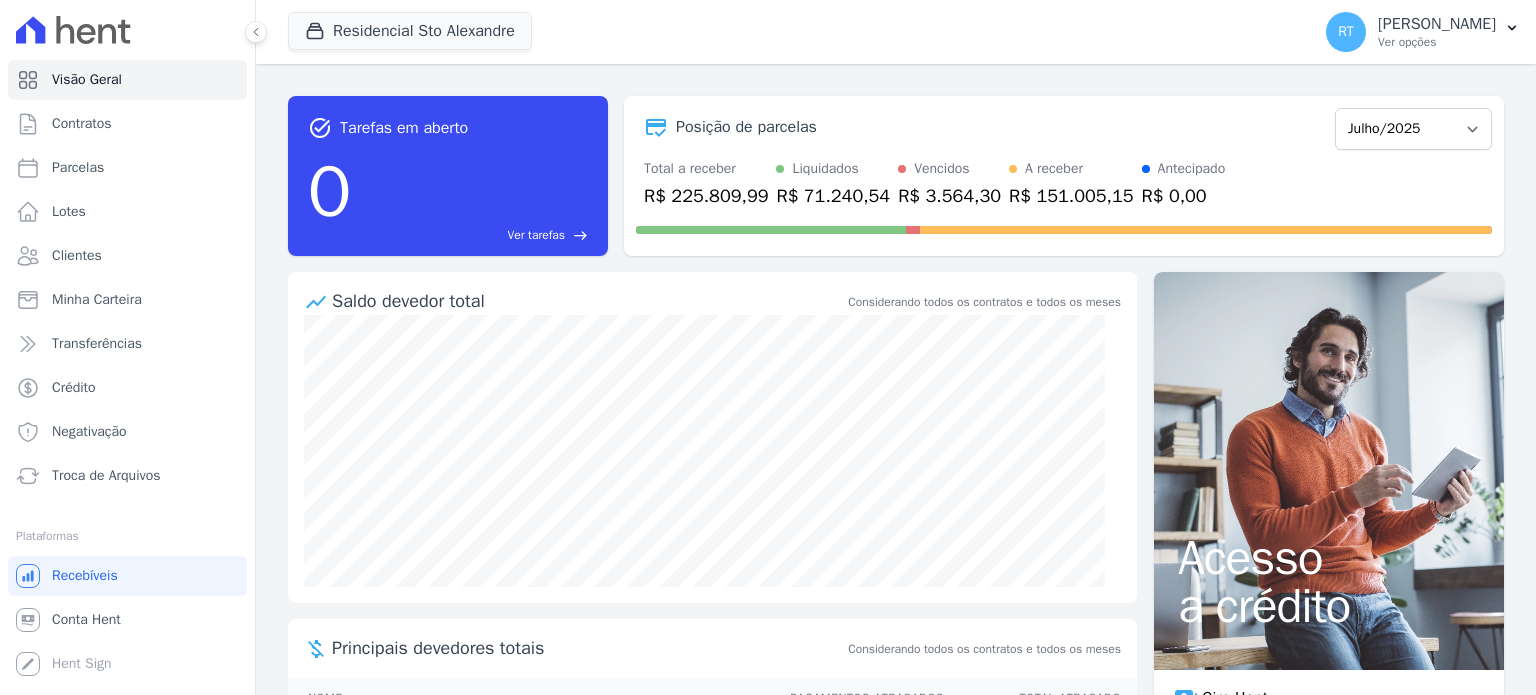 scroll, scrollTop: 0, scrollLeft: 0, axis: both 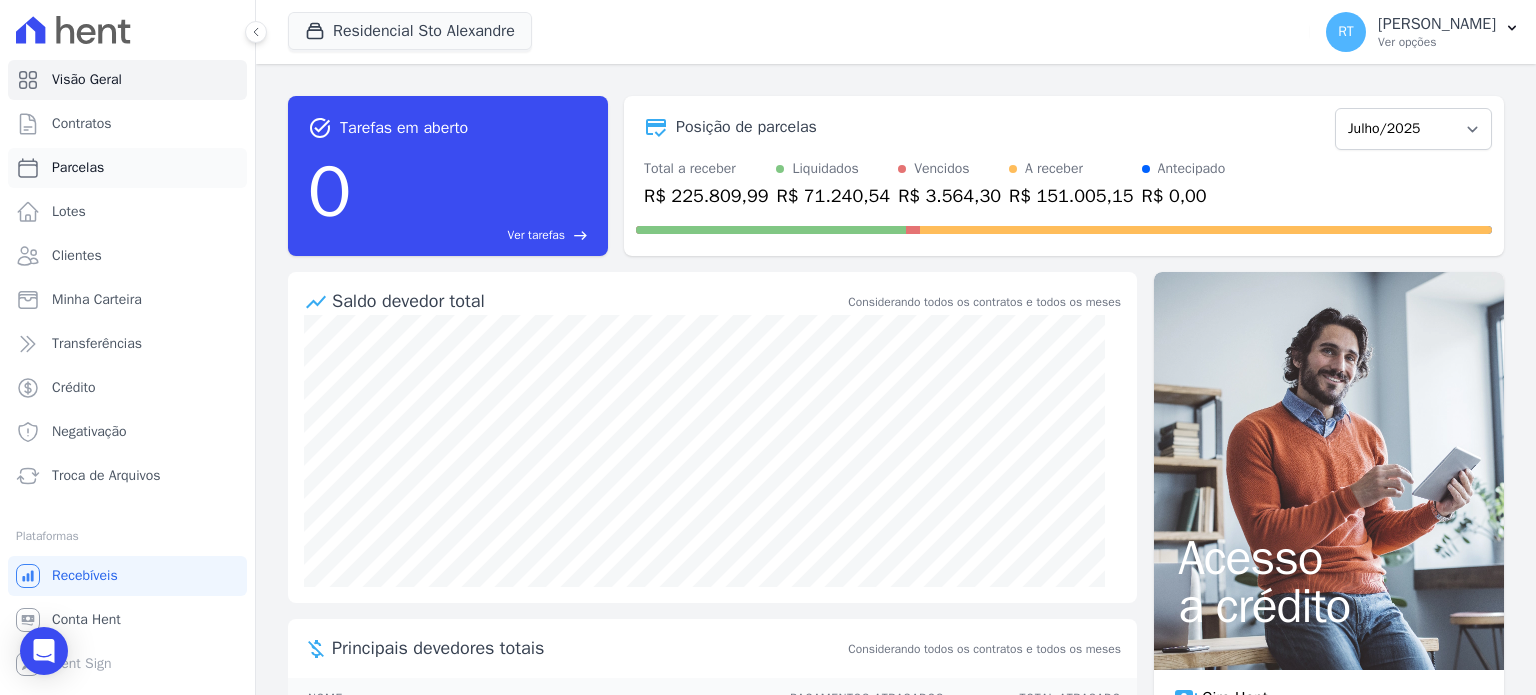 click on "Parcelas" at bounding box center [127, 168] 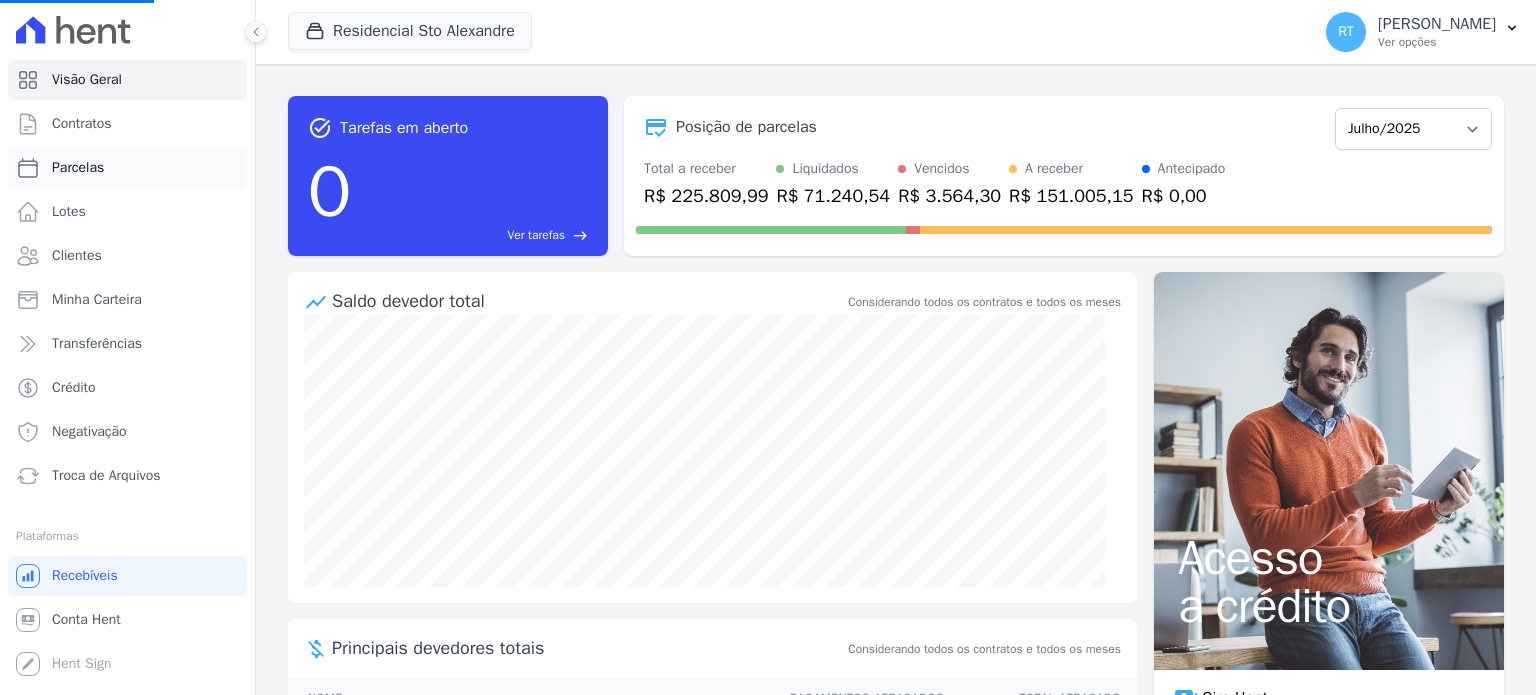 select 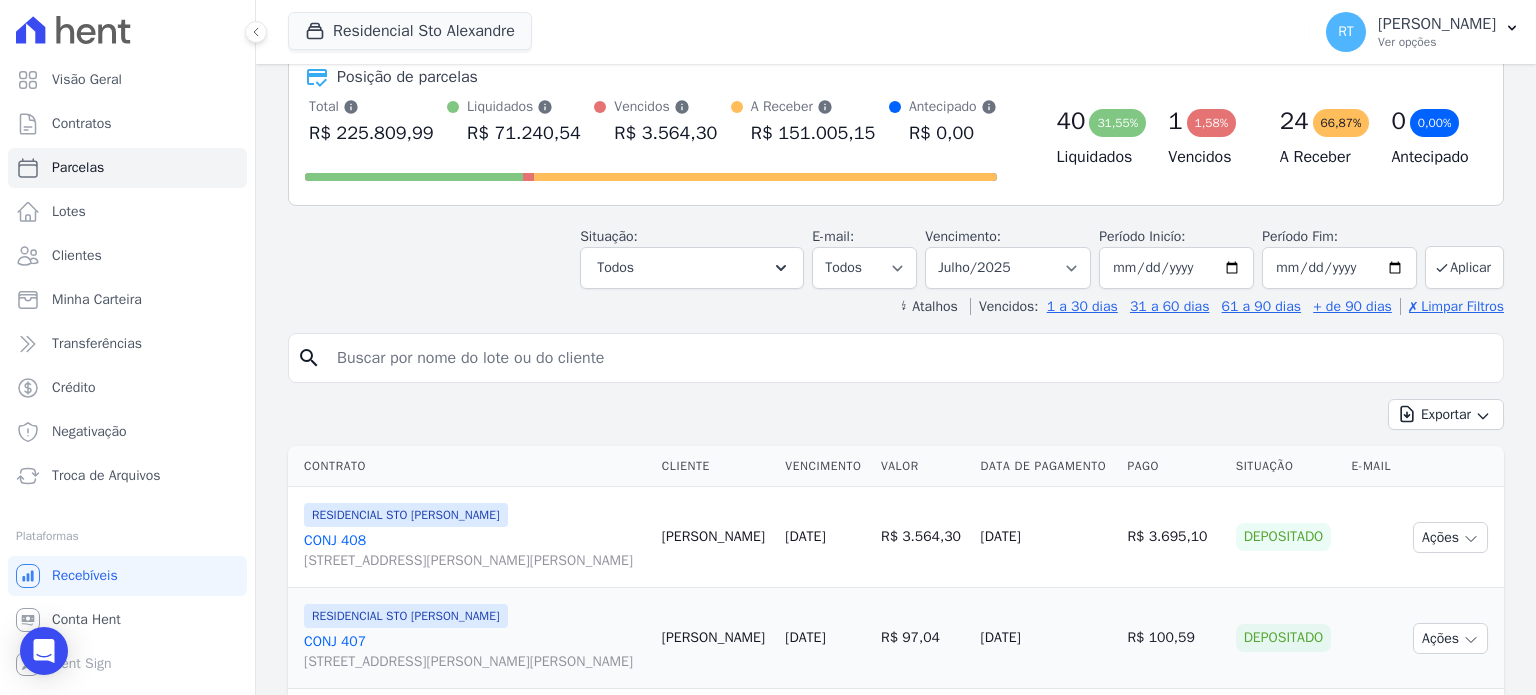 scroll, scrollTop: 0, scrollLeft: 0, axis: both 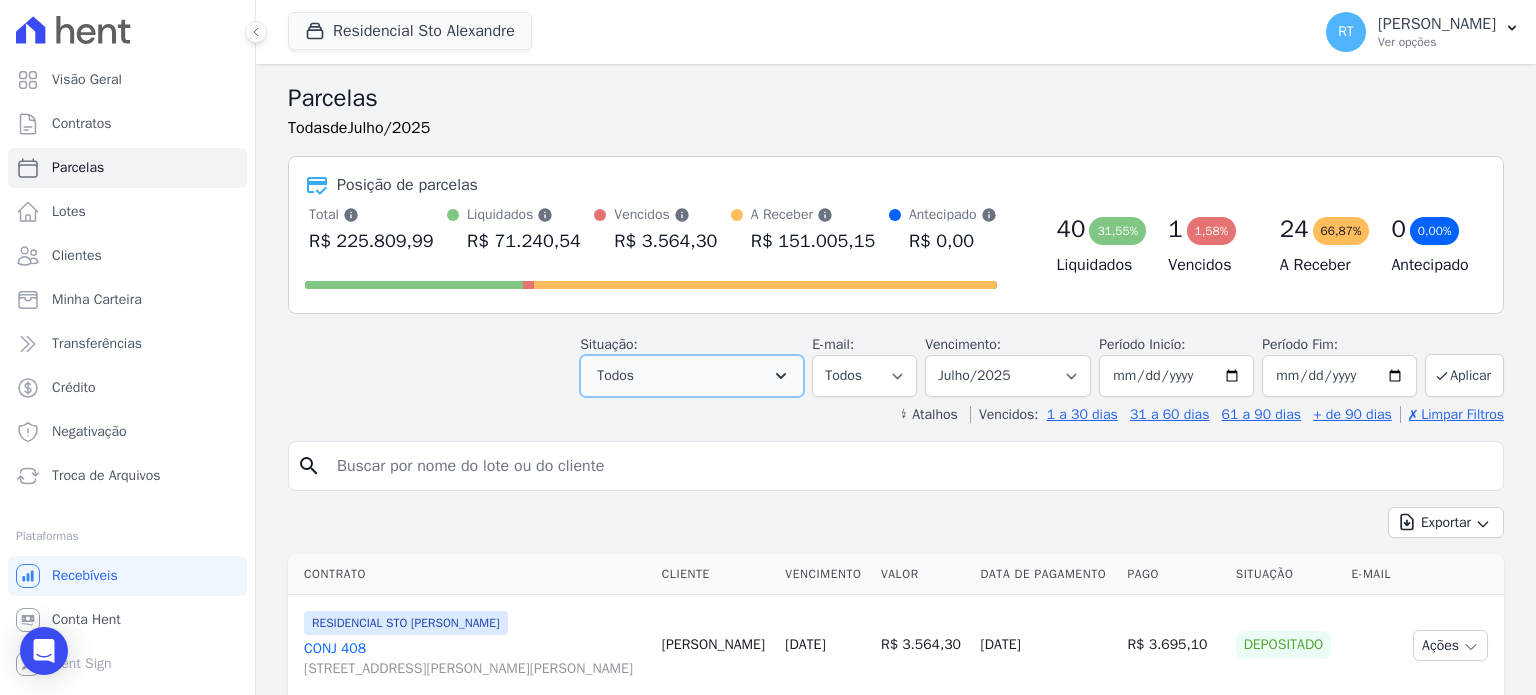 click 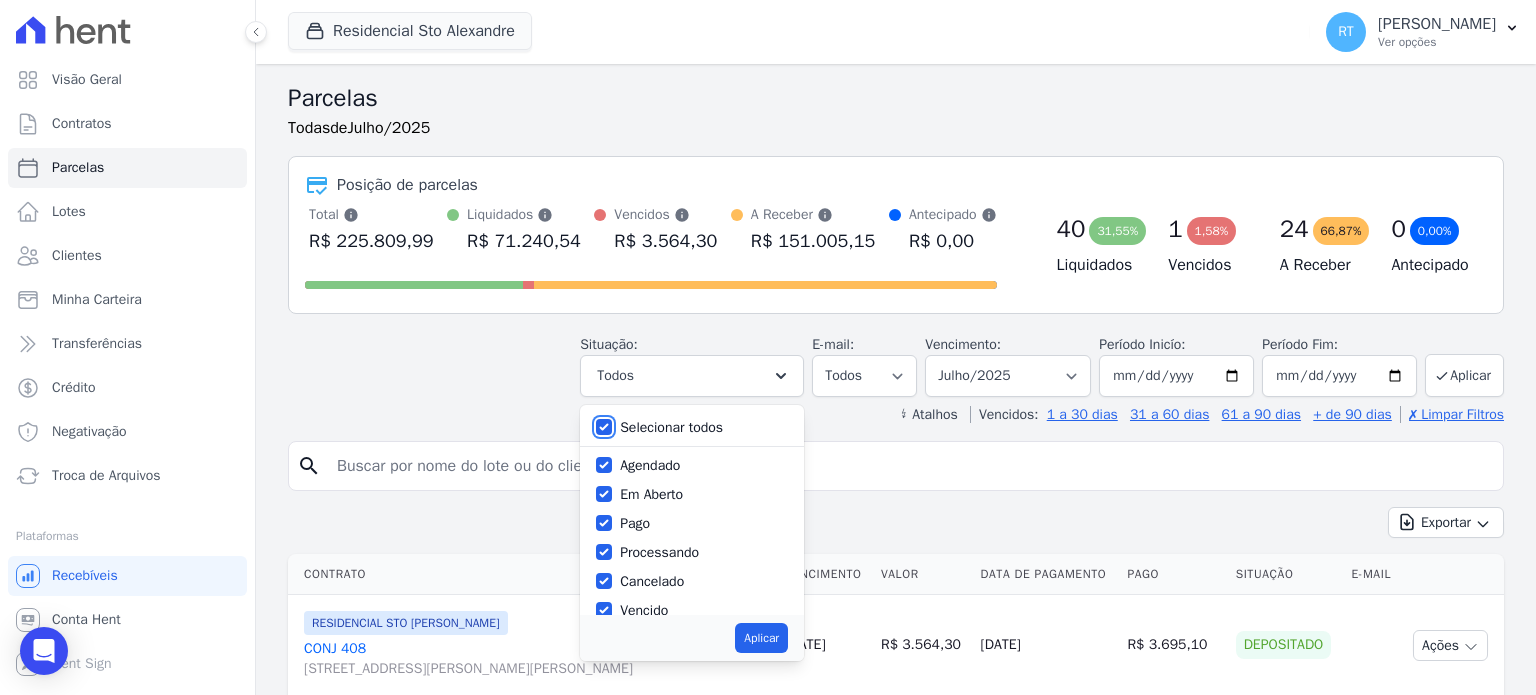click on "Selecionar todos" at bounding box center (604, 427) 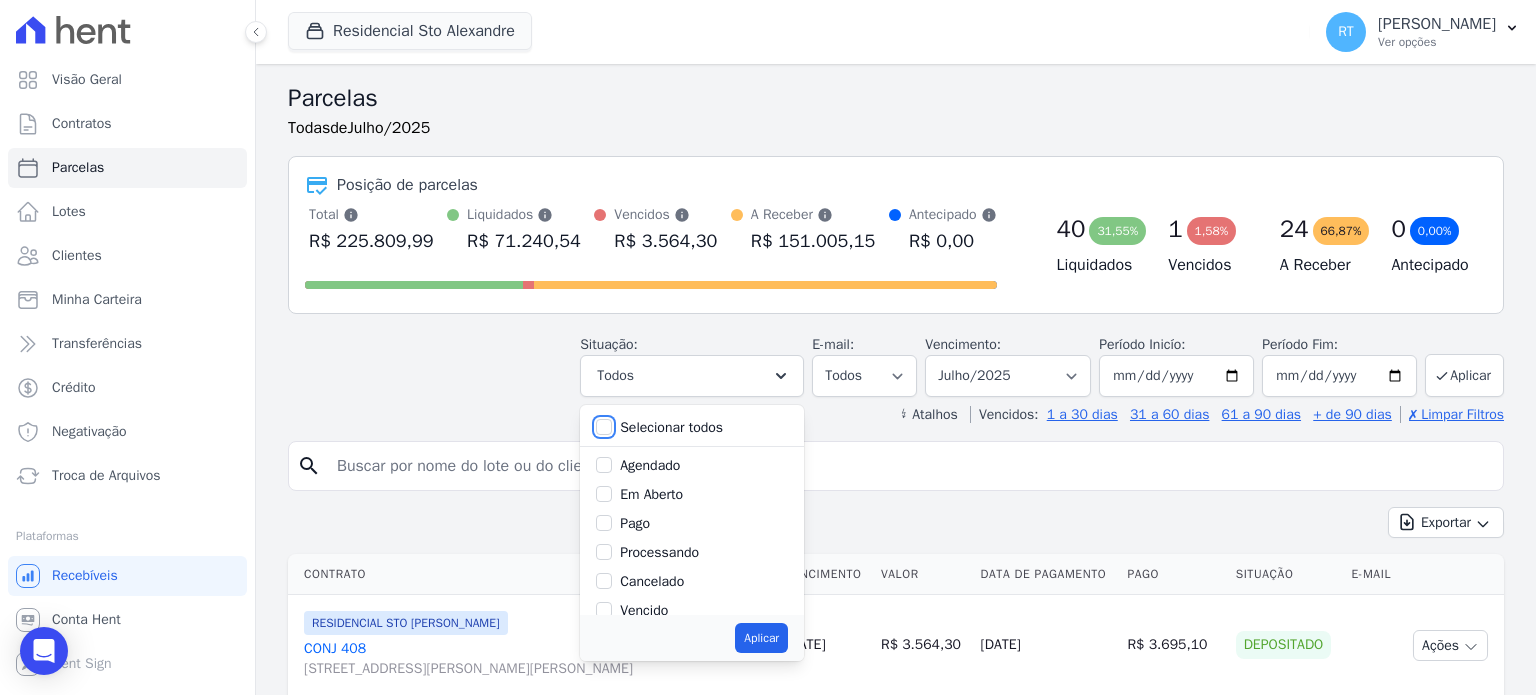 checkbox on "false" 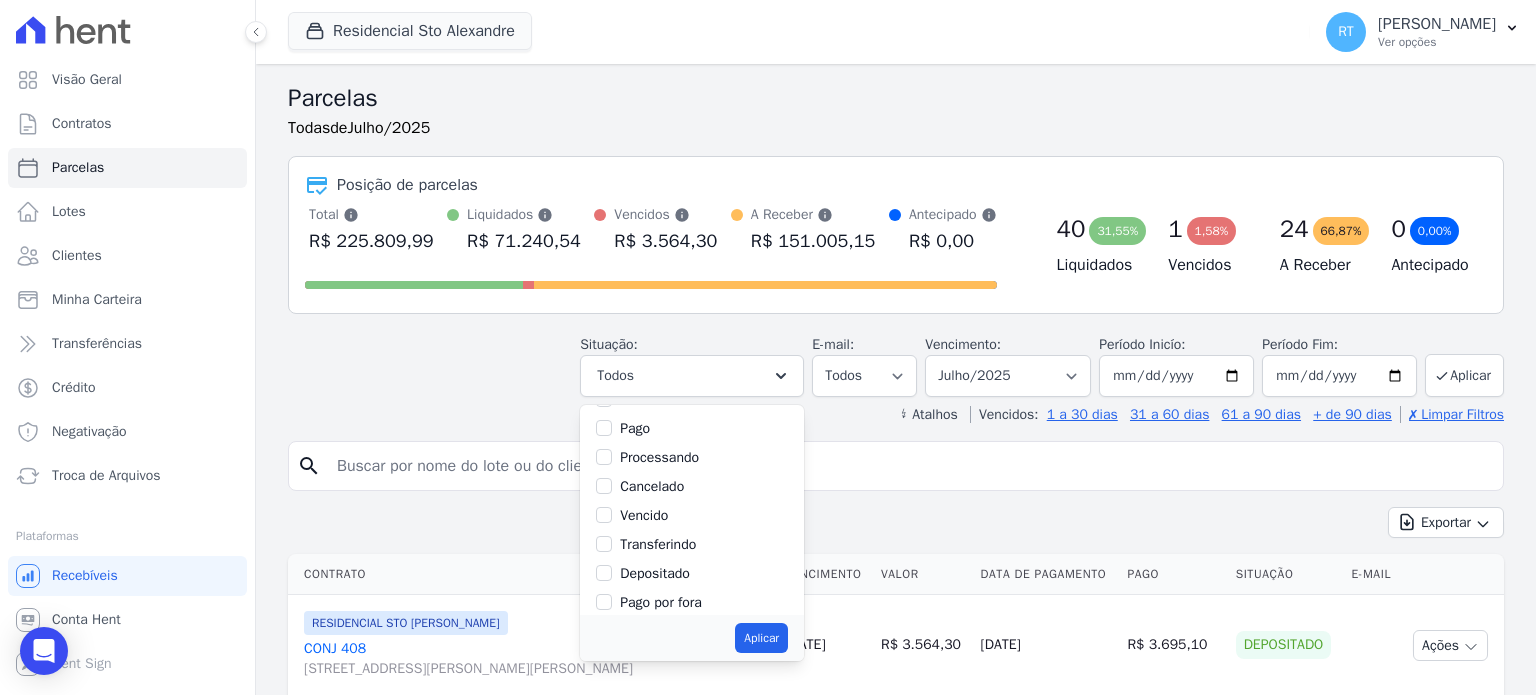 scroll, scrollTop: 100, scrollLeft: 0, axis: vertical 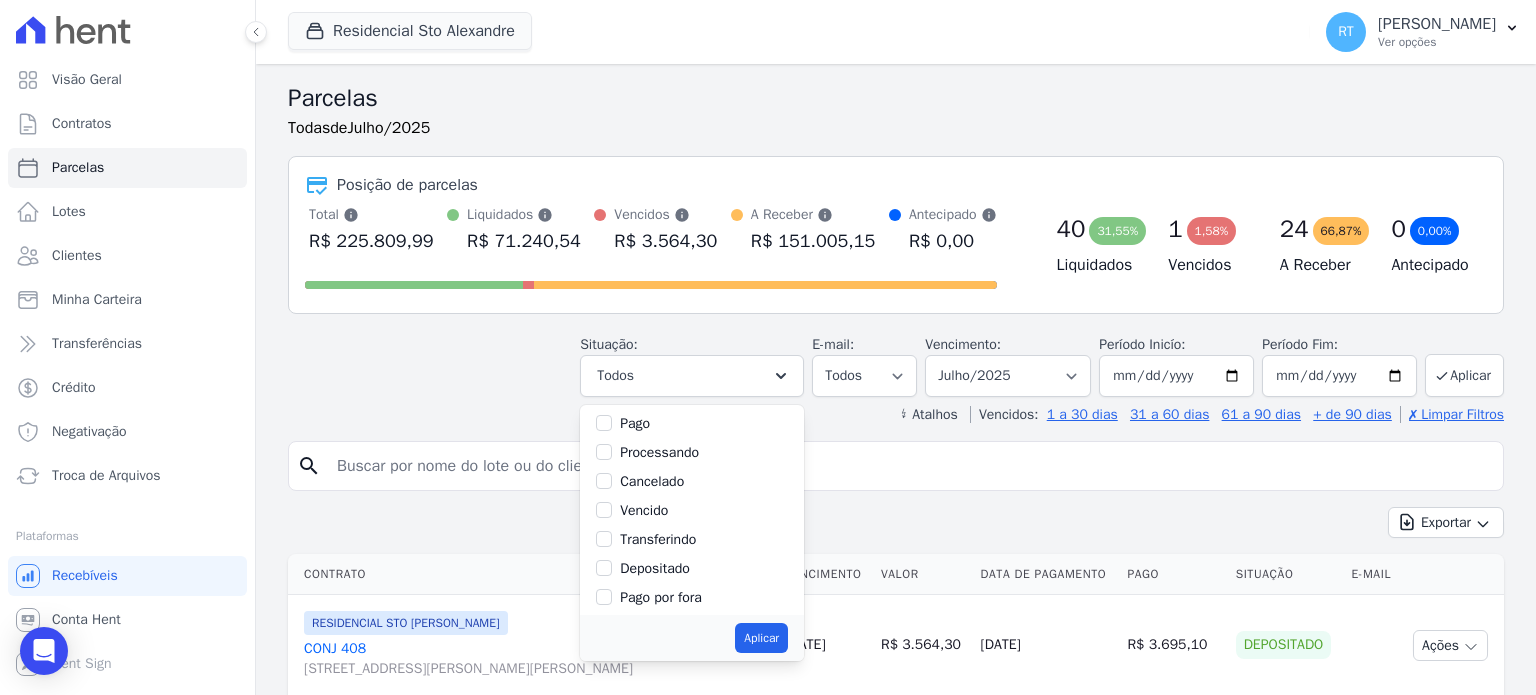 click on "Vencido" at bounding box center (644, 510) 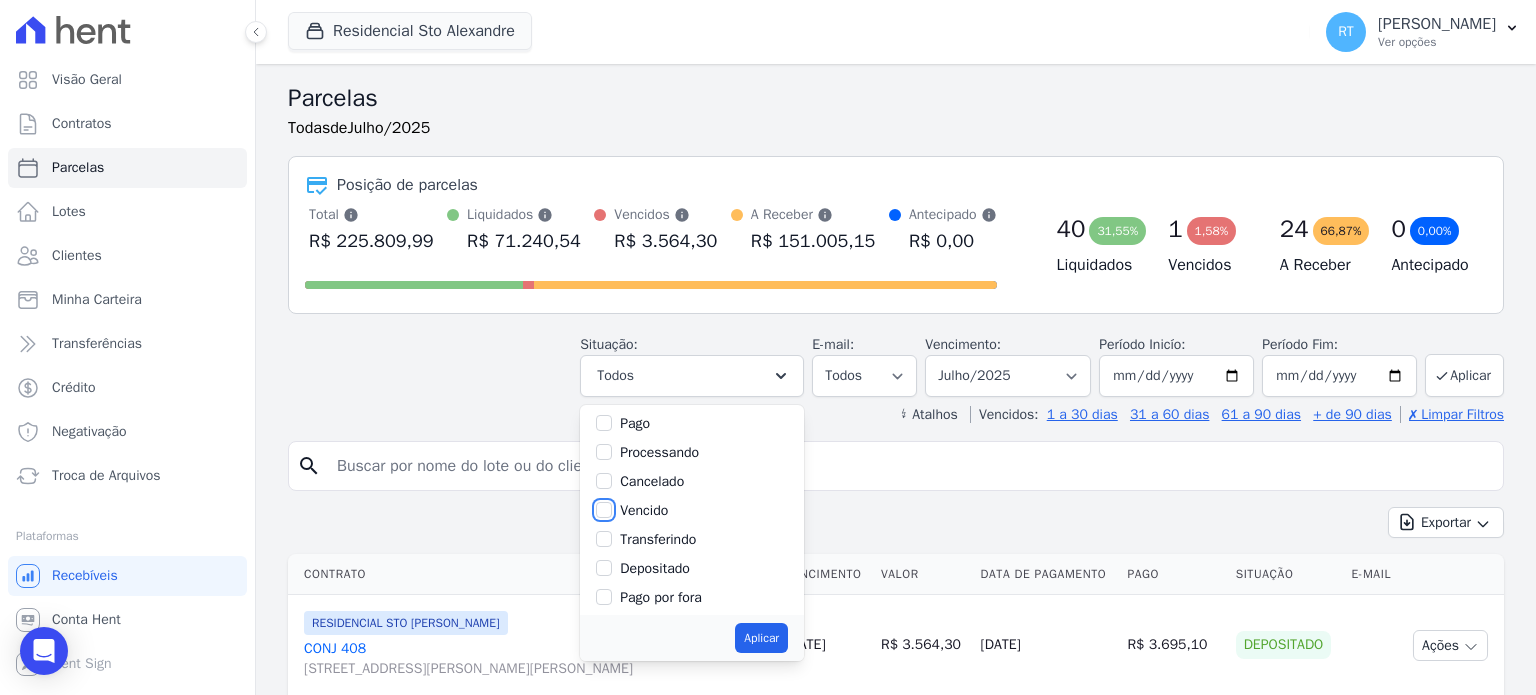 click on "Vencido" at bounding box center [604, 510] 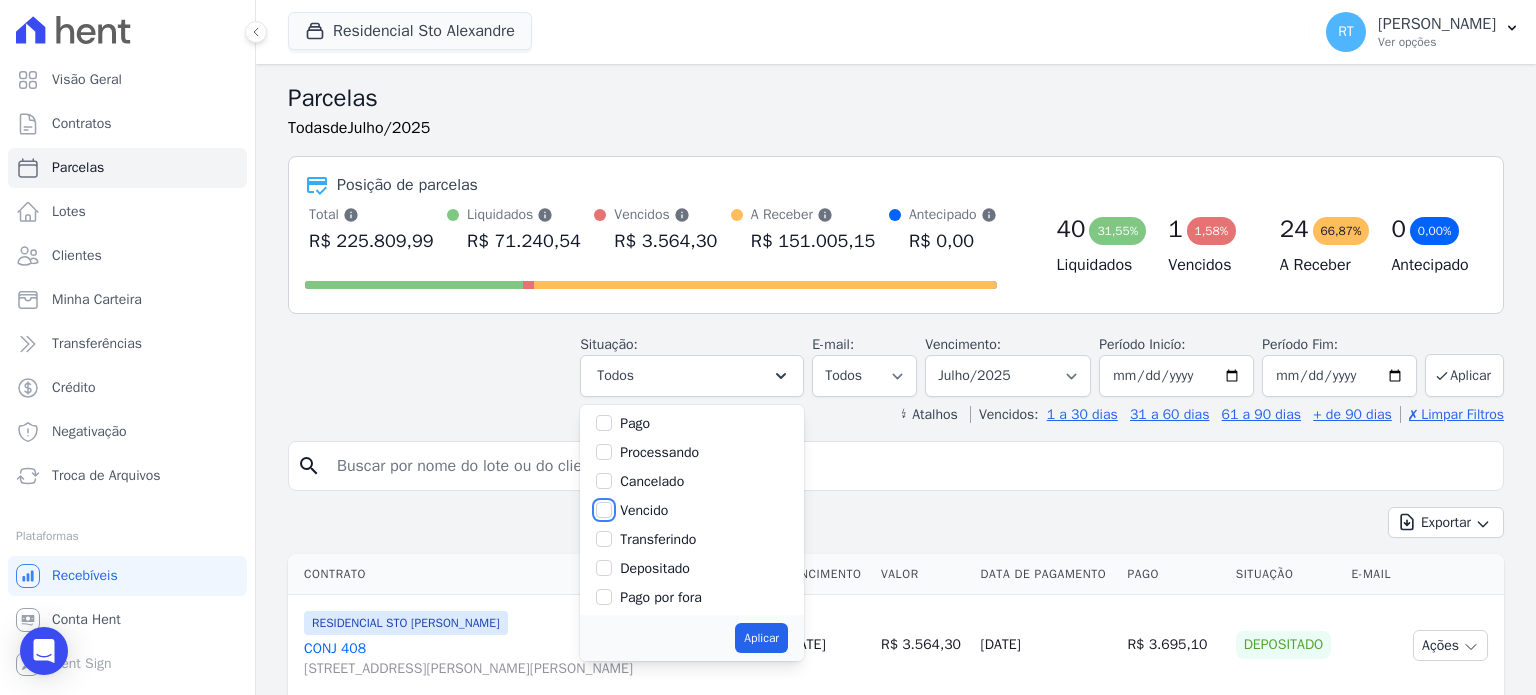 checkbox on "true" 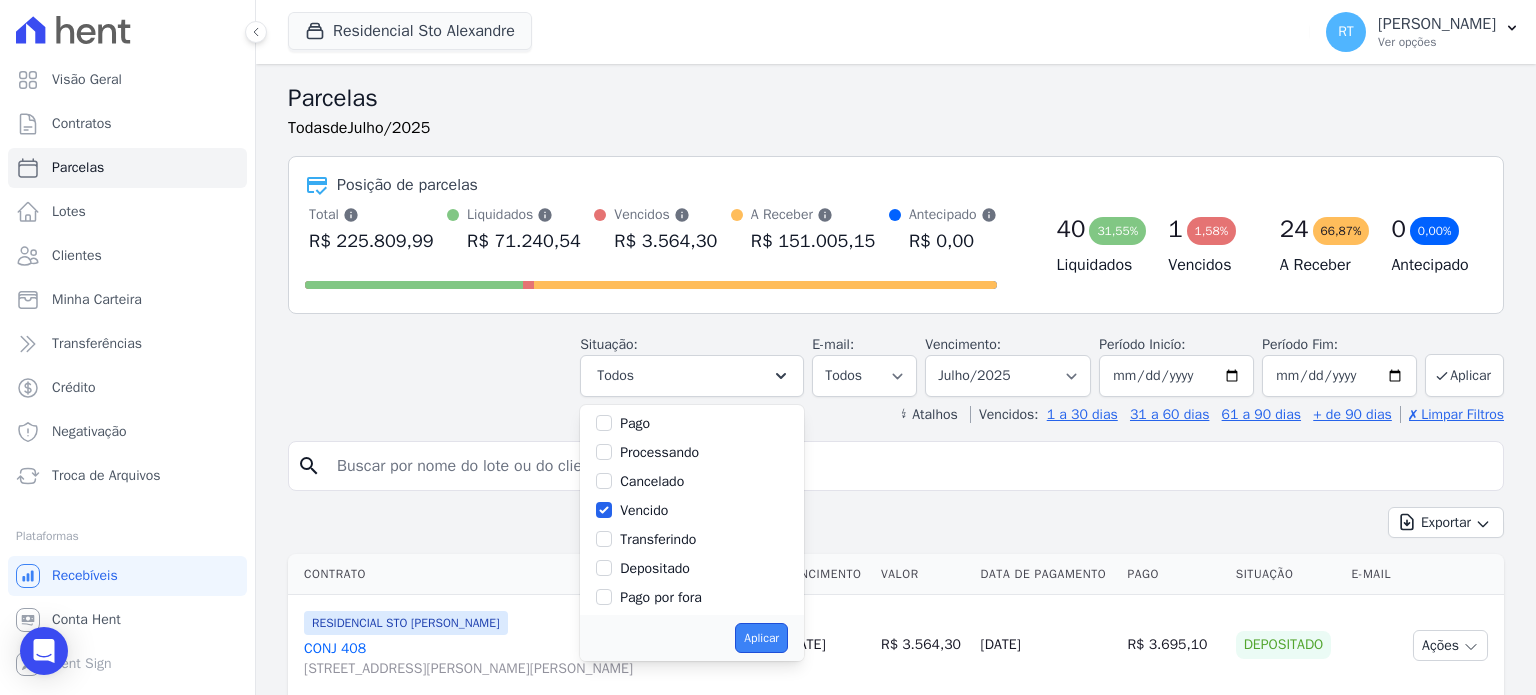 click on "Aplicar" at bounding box center (761, 638) 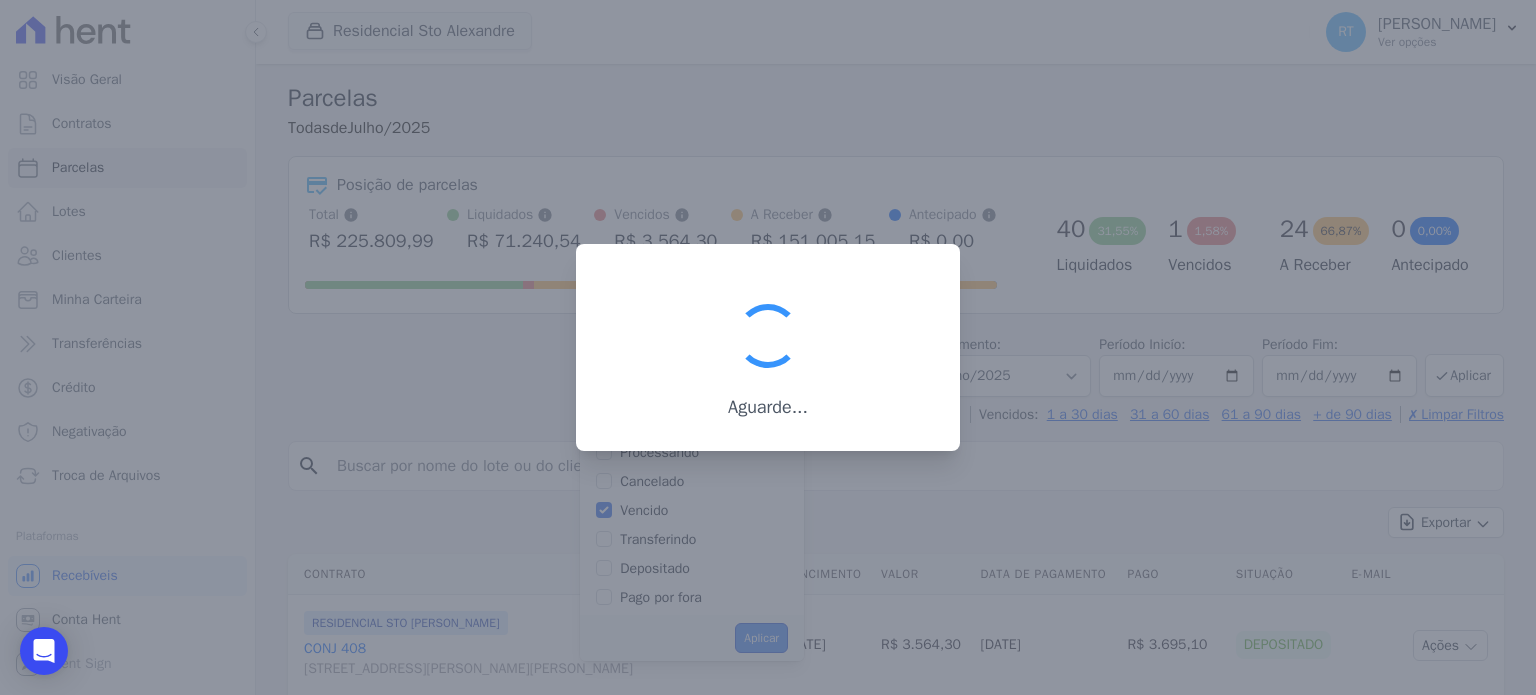 scroll, scrollTop: 37, scrollLeft: 0, axis: vertical 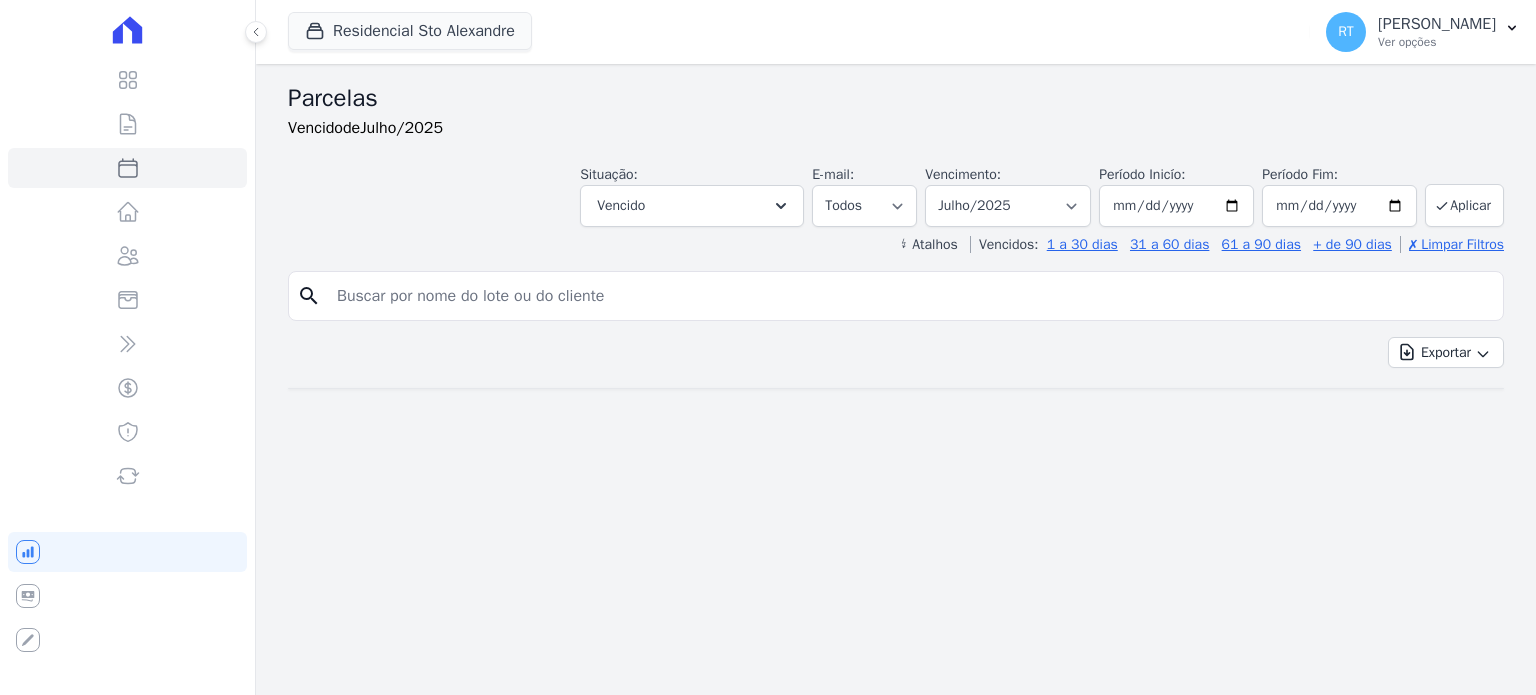 select 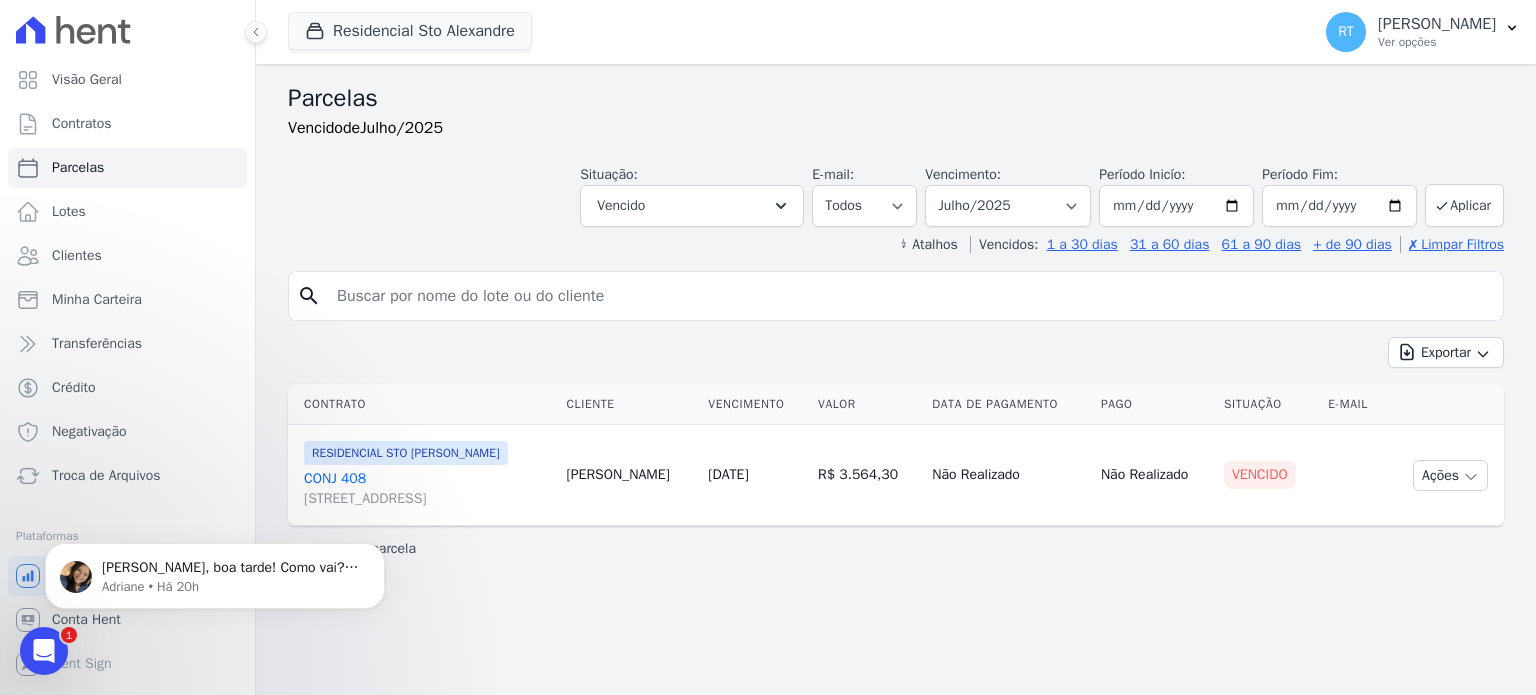 scroll, scrollTop: 0, scrollLeft: 0, axis: both 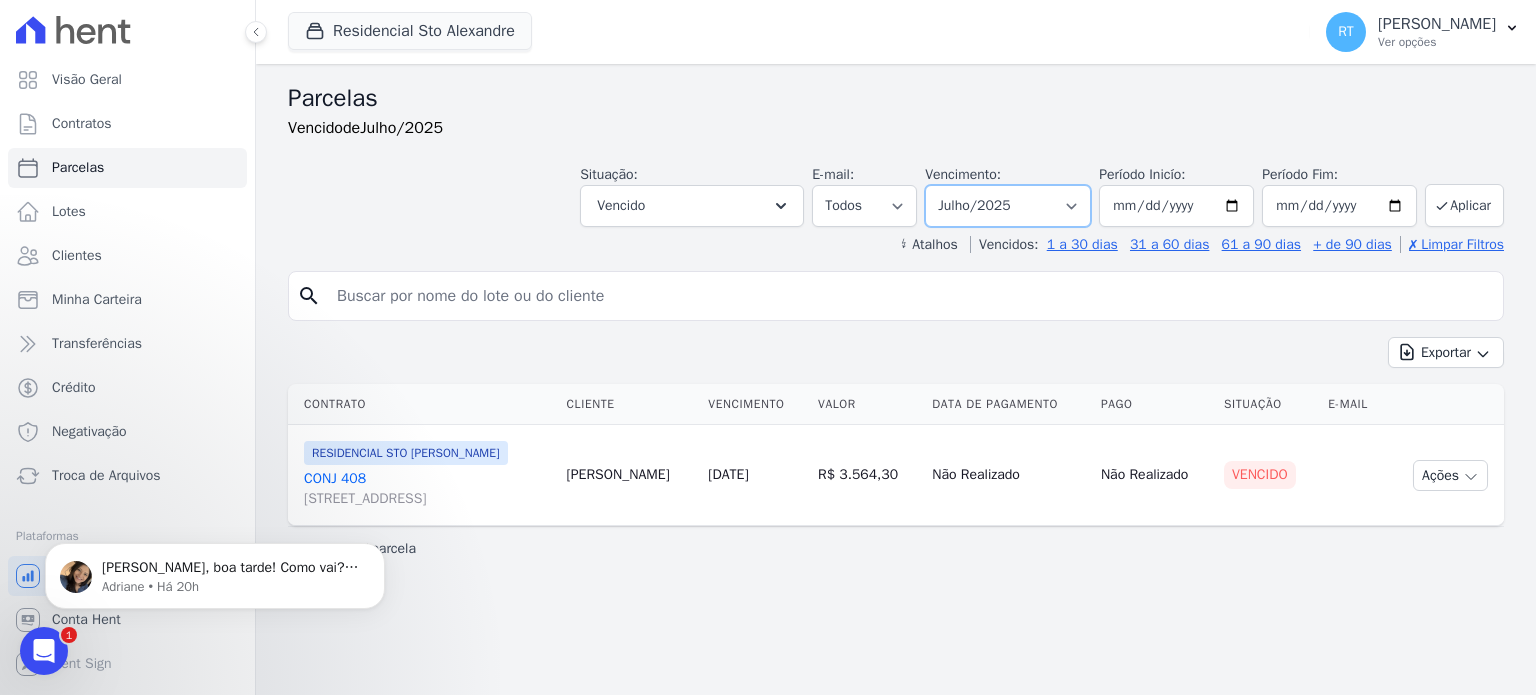 click on "Filtrar por período
────────
Todos os meses
Março/2020
Abril/2020
Maio/2020
Junho/2020
Julho/2020
Agosto/2020
Setembro/2020
Outubro/2020
Novembro/2020
Dezembro/2020
Janeiro/2021
Fevereiro/2021
Março/2021
Abril/2021
Maio/2021
Junho/2021
Julho/2021
Agosto/2021
Setembro/2021
Outubro/2021
Novembro/2021
Dezembro/2021
Janeiro/2022
Fevereiro/2022
Março/2022
Abril/2022
Maio/2022
Junho/2022
Julho/2022
Agosto/2022
Setembro/2022
Outubro/2022
Novembro/2022
Dezembro/2022
Janeiro/2023
Fevereiro/2023
Março/2023
Abril/2023
Maio/2023
Junho/2023
Julho/2023
Agosto/2023
Setembro/2023
Outubro/2023
Novembro/2023
Dezembro/2023
Janeiro/2024
Fevereiro/2024
Março/2024
Abril/2024
Maio/2024
Junho/2024
Julho/2024
Agosto/2024
Setembro/2024
Outubro/2024
Novembro/2024
Dezembro/2024
Janeiro/2025
Fevereiro/2025
Março/2025
Abril/2025
Maio/2025
Junho/2025
Julho/2025" at bounding box center (1008, 206) 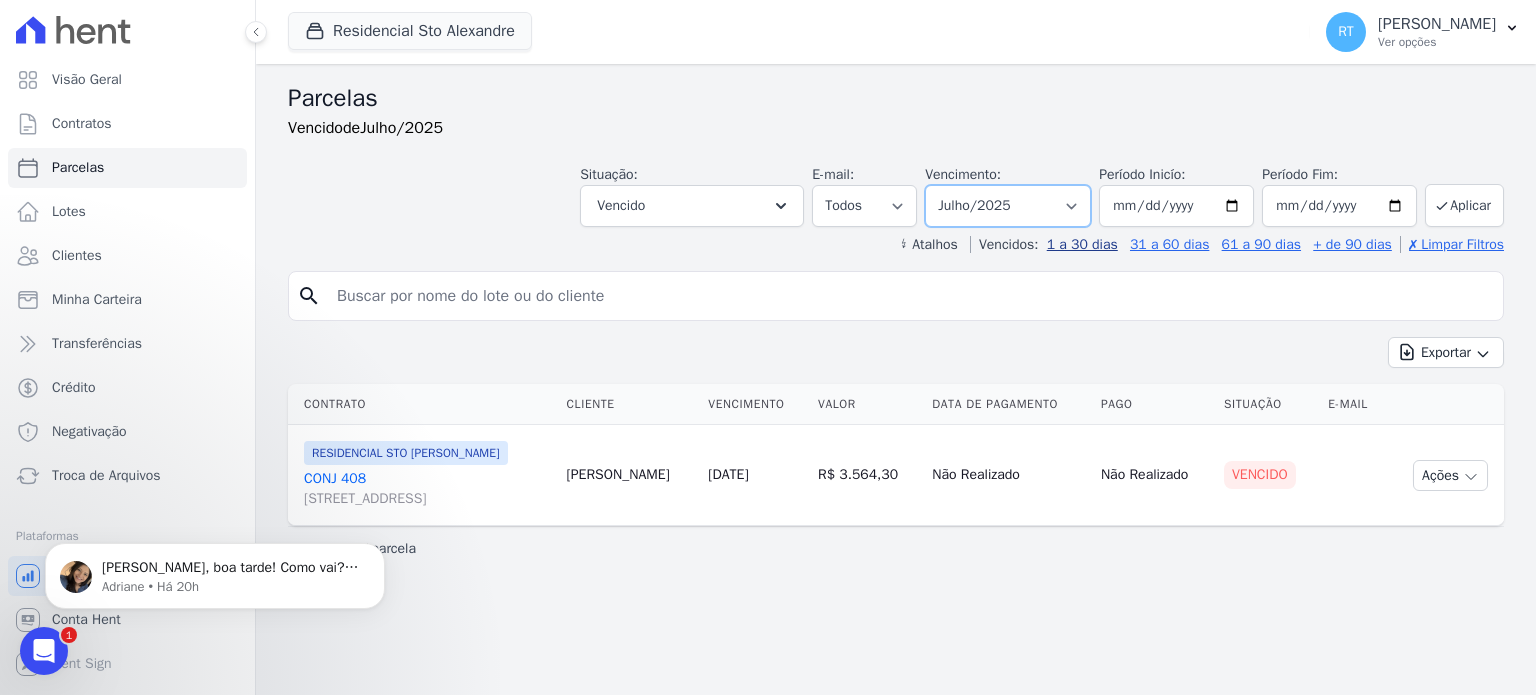 select on "date_range_filter" 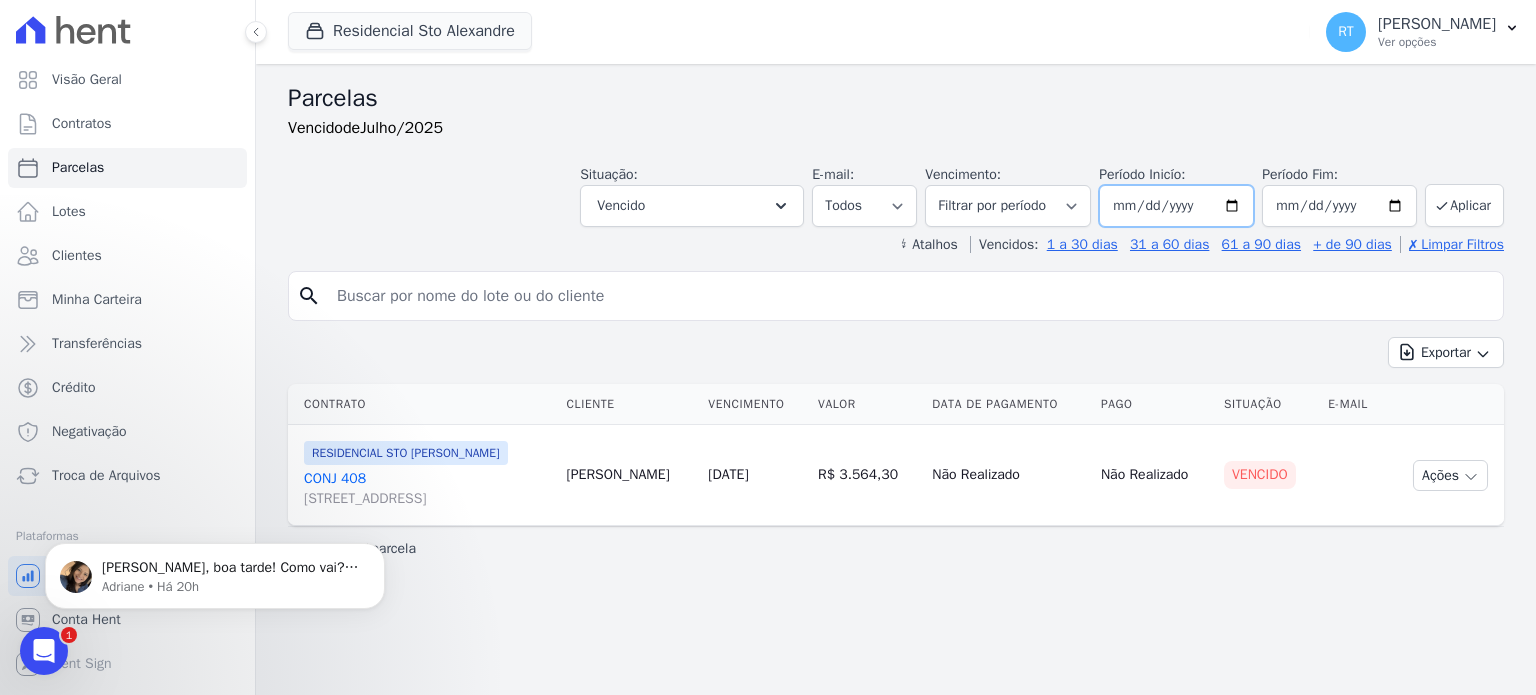 click on "2025-07-01" at bounding box center [1176, 206] 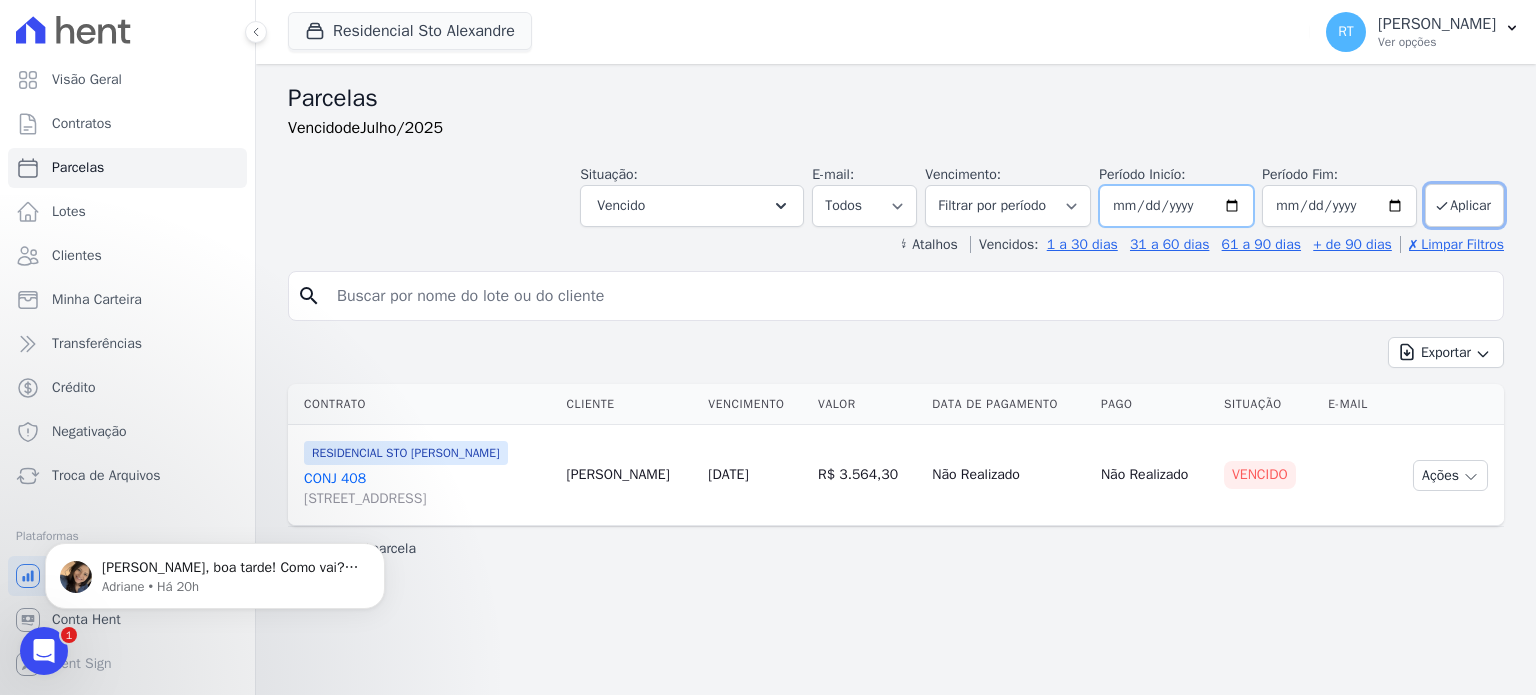 type on "2025-04-01" 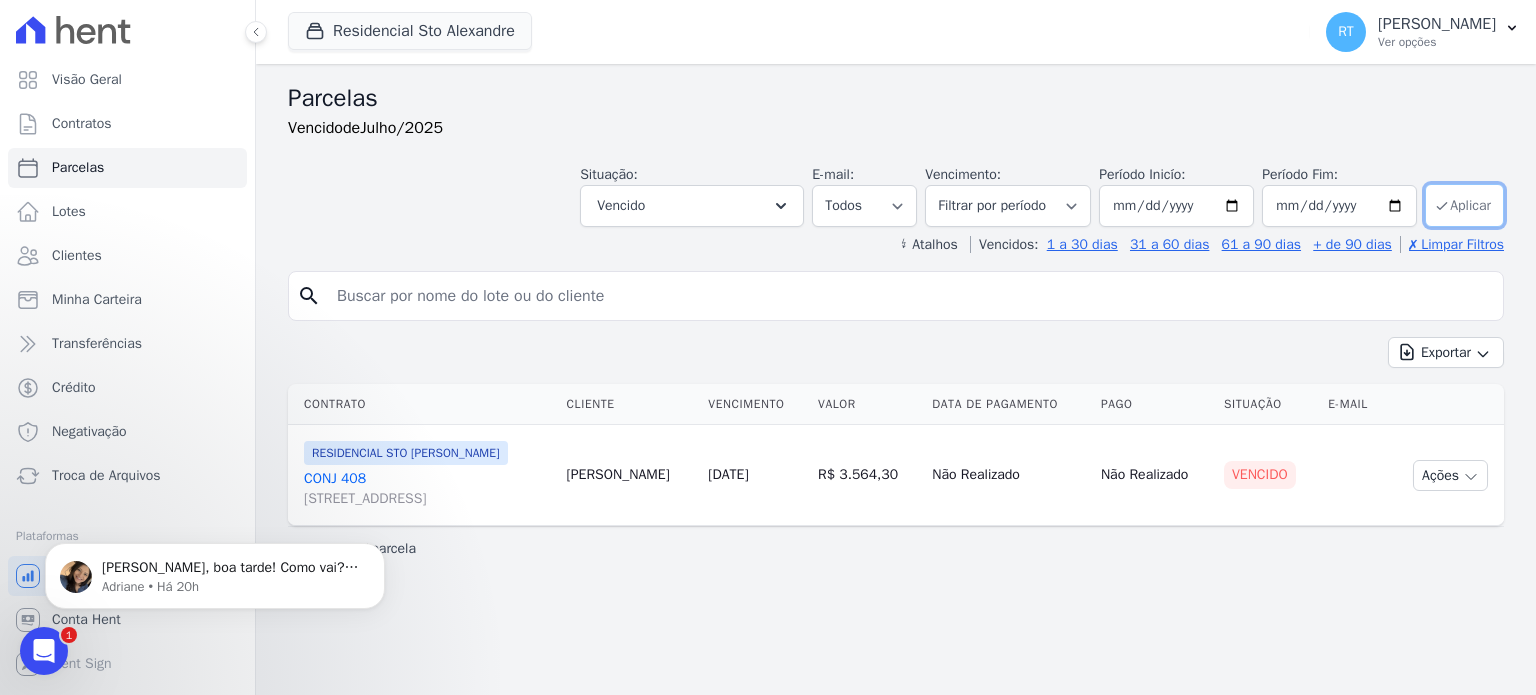 click on "Aplicar" at bounding box center (1464, 205) 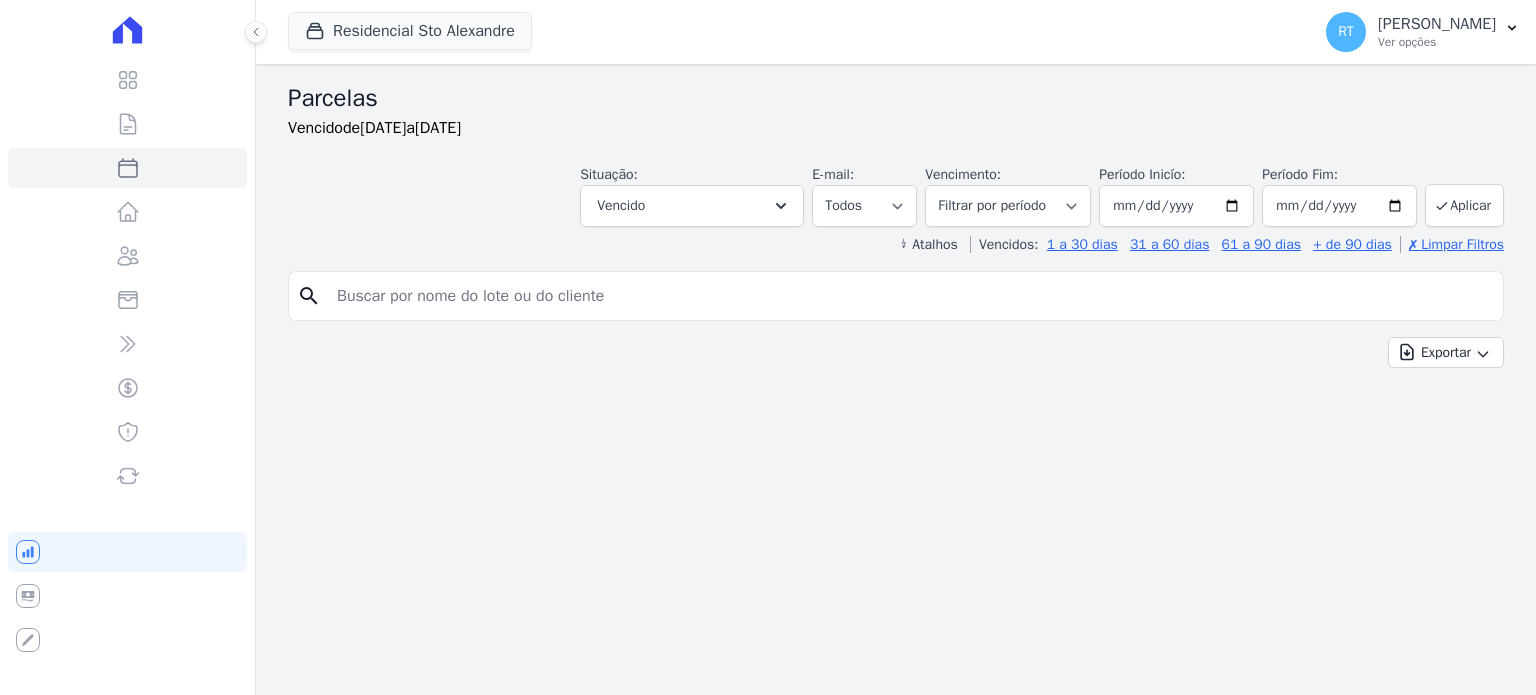 select 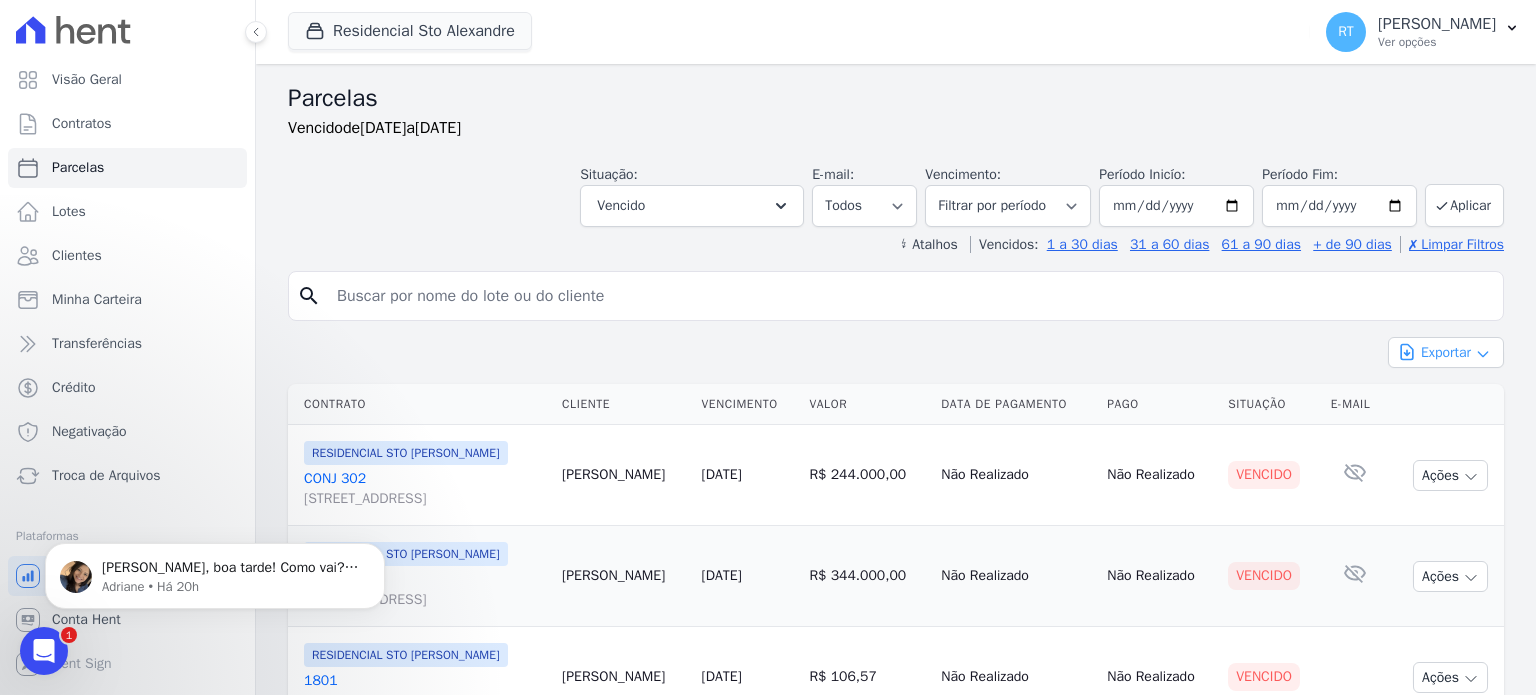 scroll, scrollTop: 0, scrollLeft: 0, axis: both 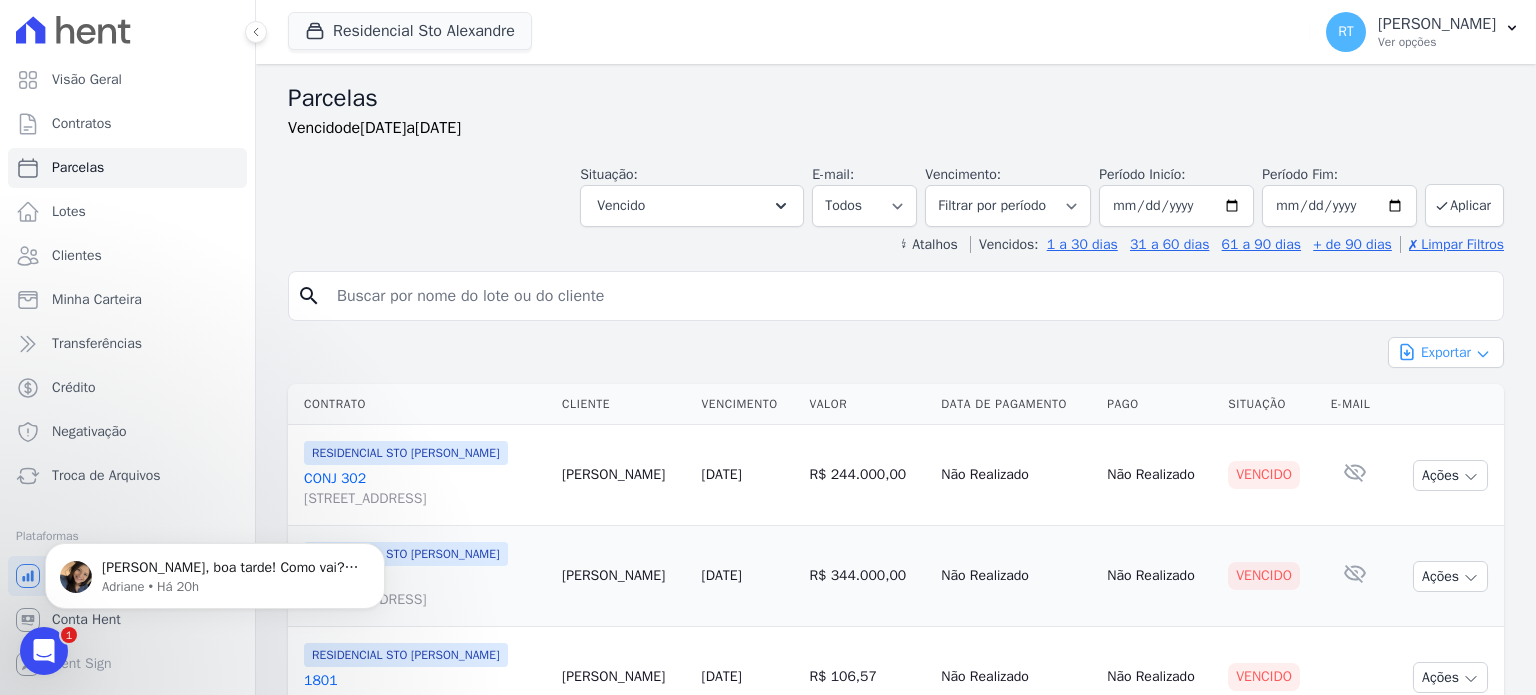 click on "Exportar" at bounding box center (1446, 352) 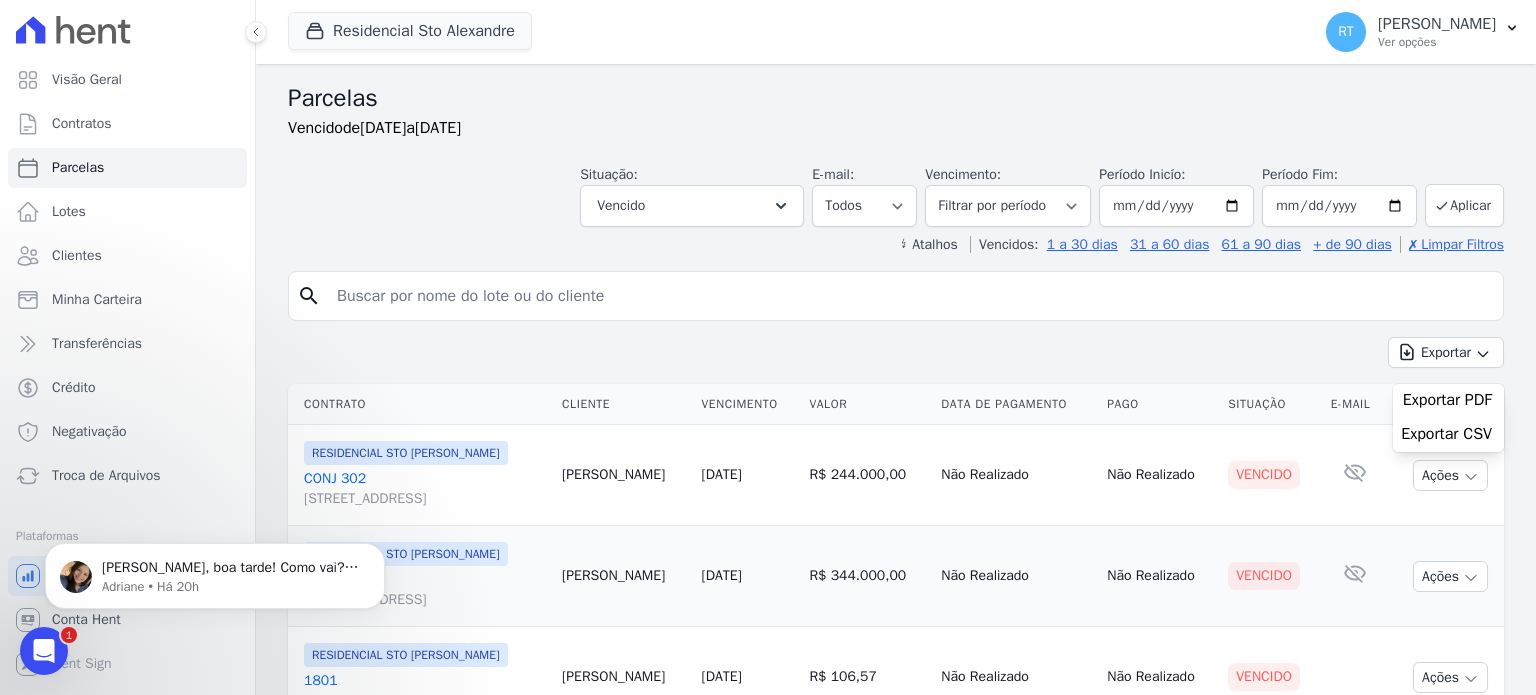 click on "Exportar PDF" at bounding box center [1447, 400] 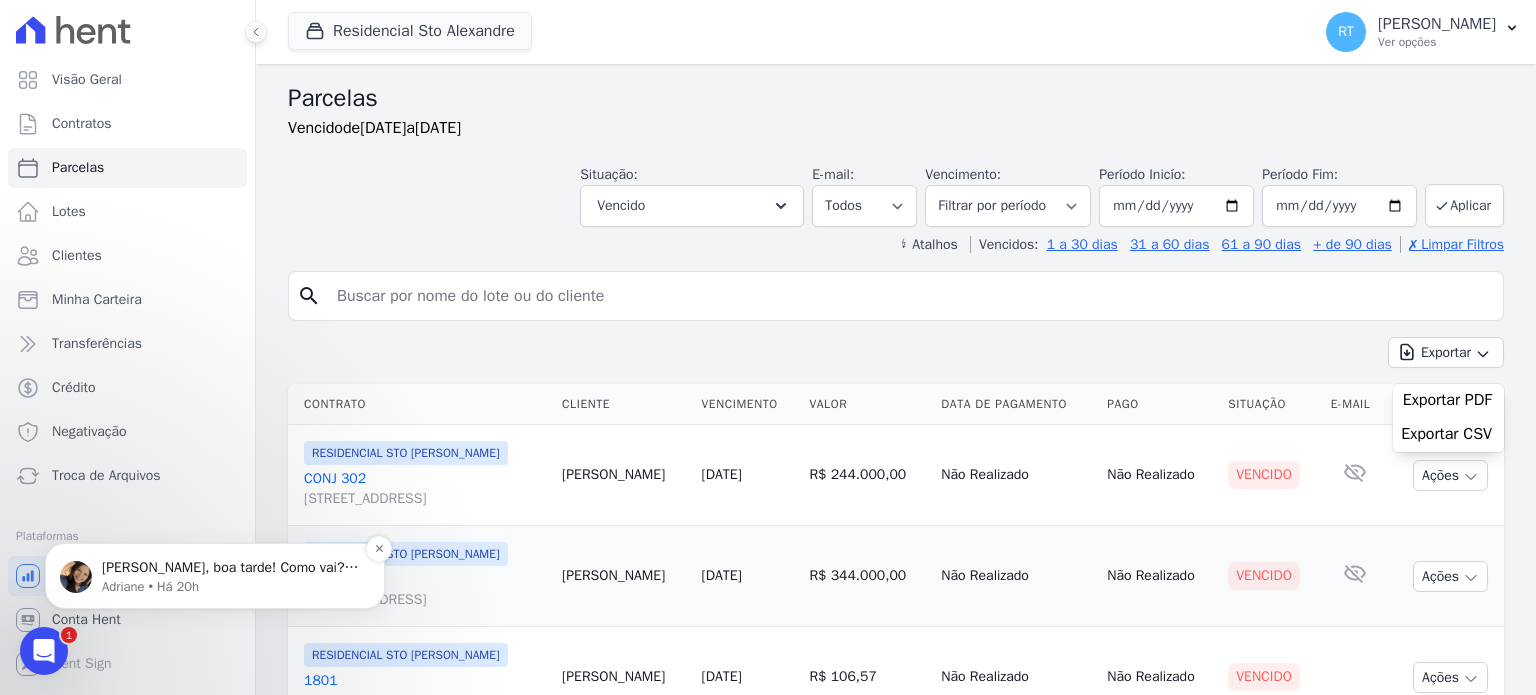 click on "Adriane • Há 20h" at bounding box center [231, 587] 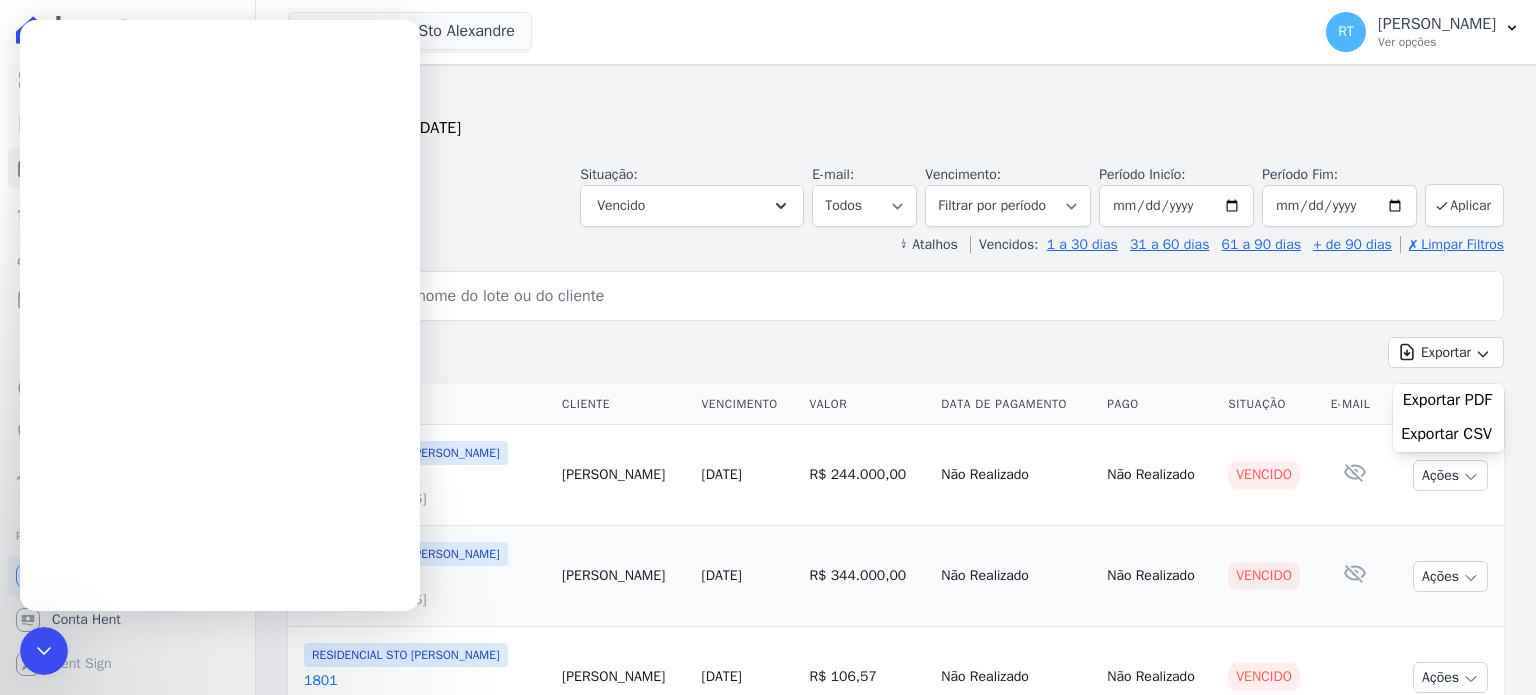 scroll, scrollTop: 0, scrollLeft: 0, axis: both 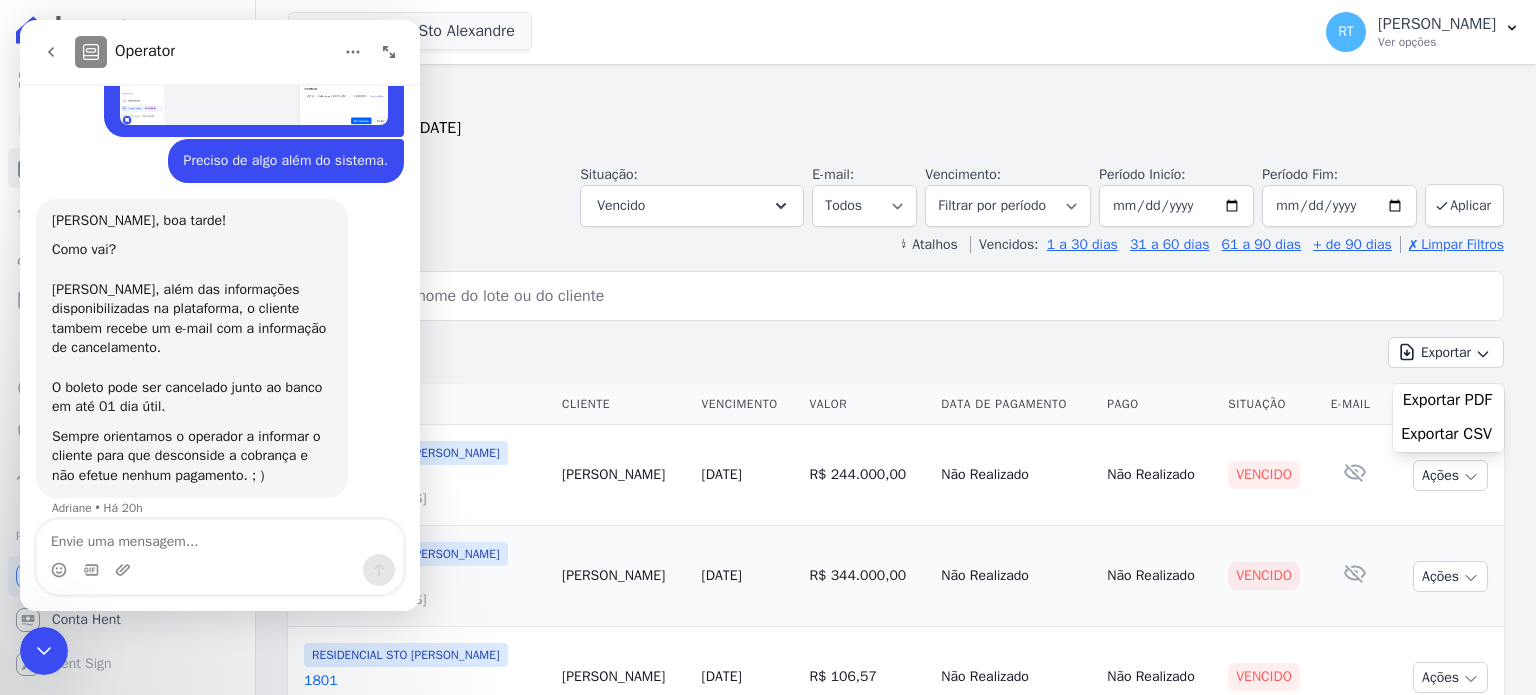 click on "Situação:
Agendado
Em Aberto
Pago
Processando
Cancelado
Vencido
Transferindo
Depositado
Pago por fora
Retido
Vencido
Selecionar todos
Agendado
Em Aberto
Pago
Processando
Cancelado" at bounding box center [896, 191] 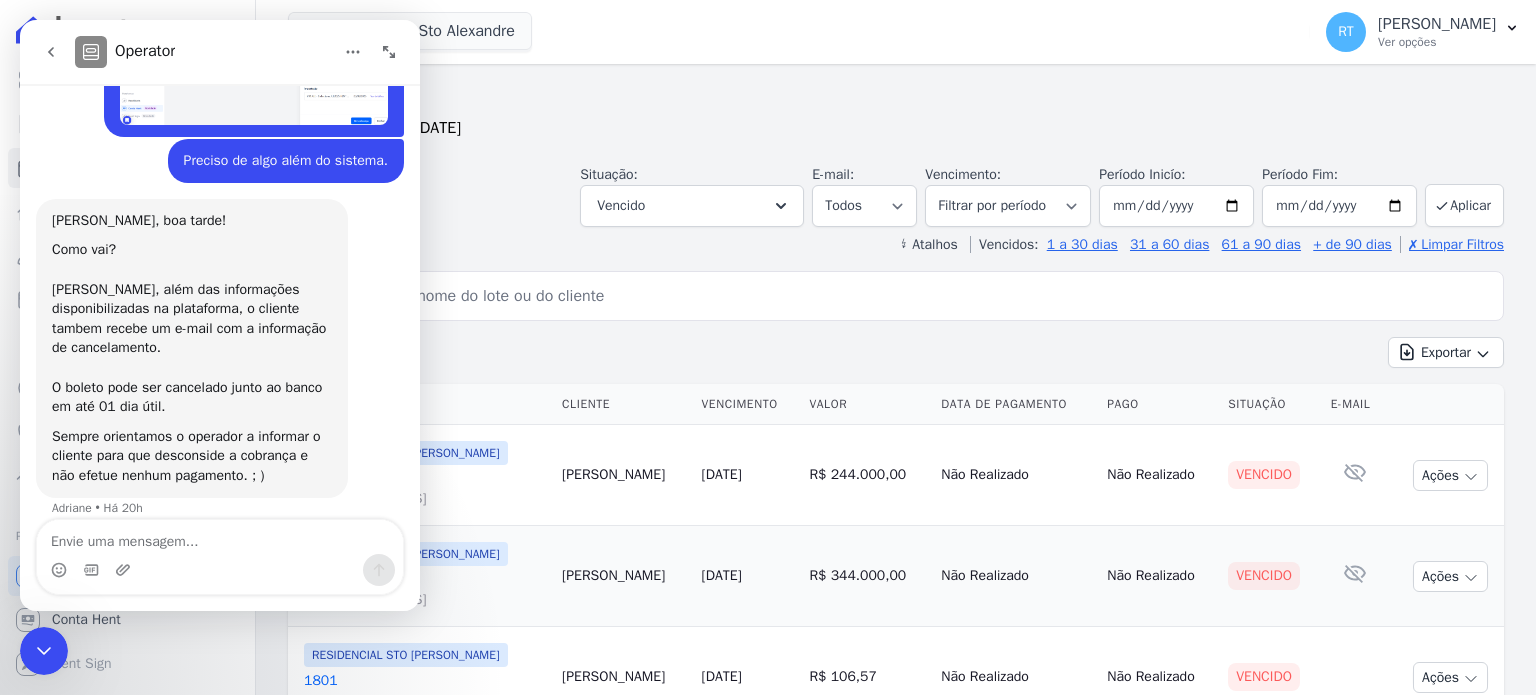 click 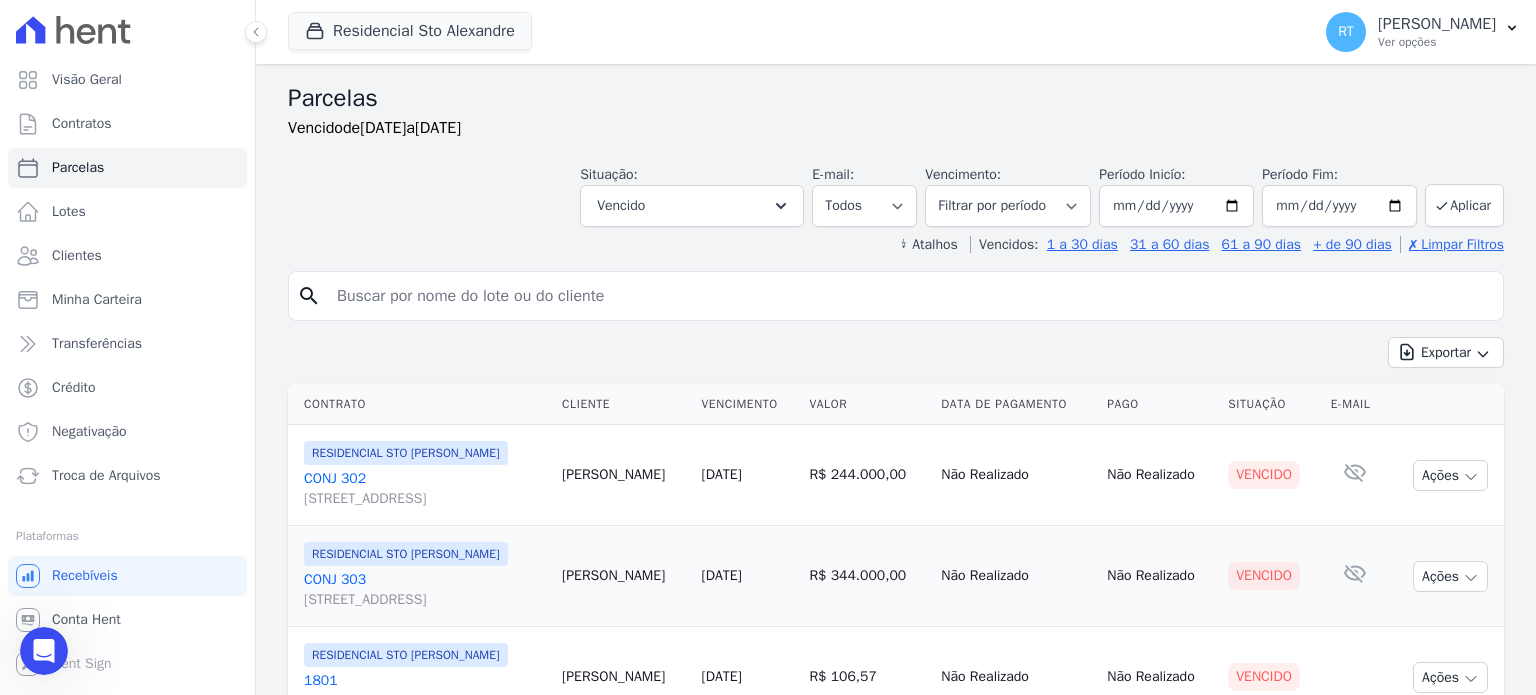 scroll, scrollTop: 0, scrollLeft: 0, axis: both 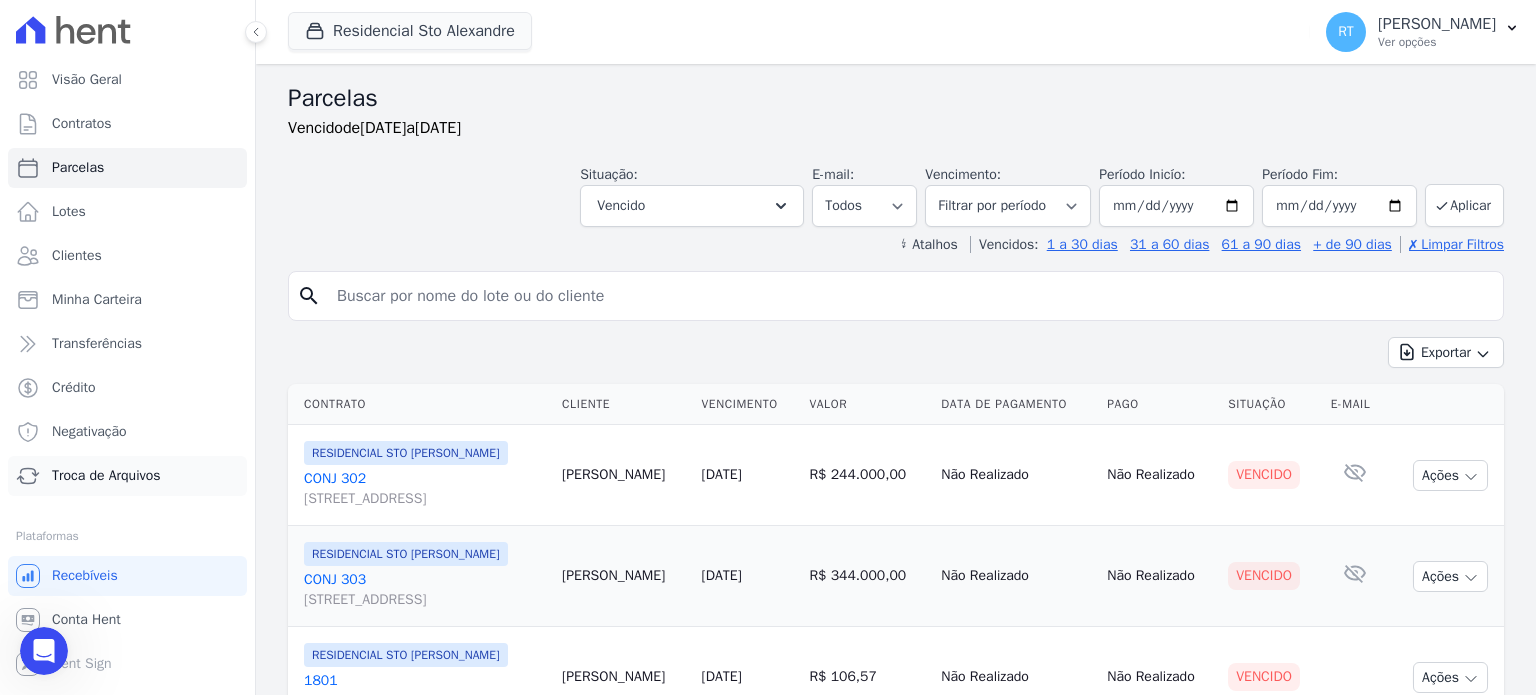 click on "Troca de Arquivos" at bounding box center [106, 476] 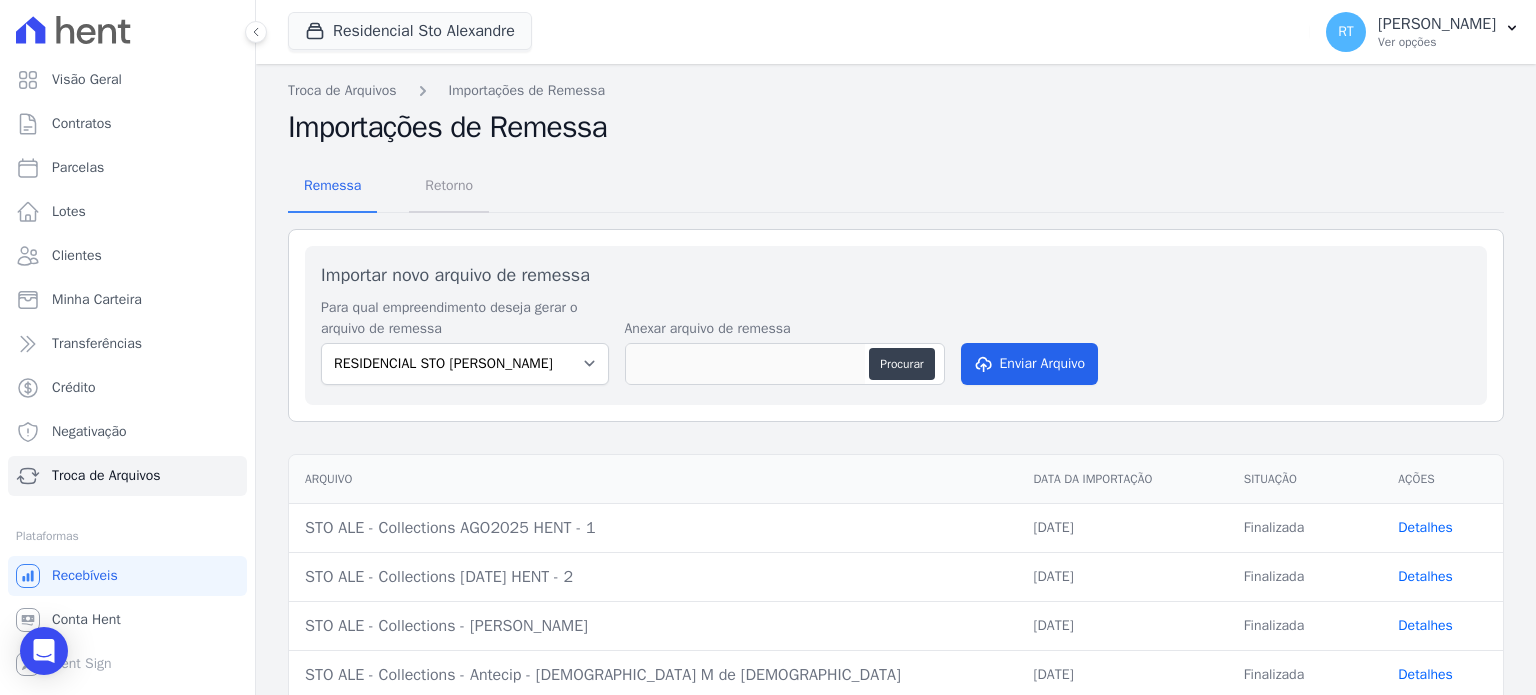 click on "Retorno" at bounding box center (449, 185) 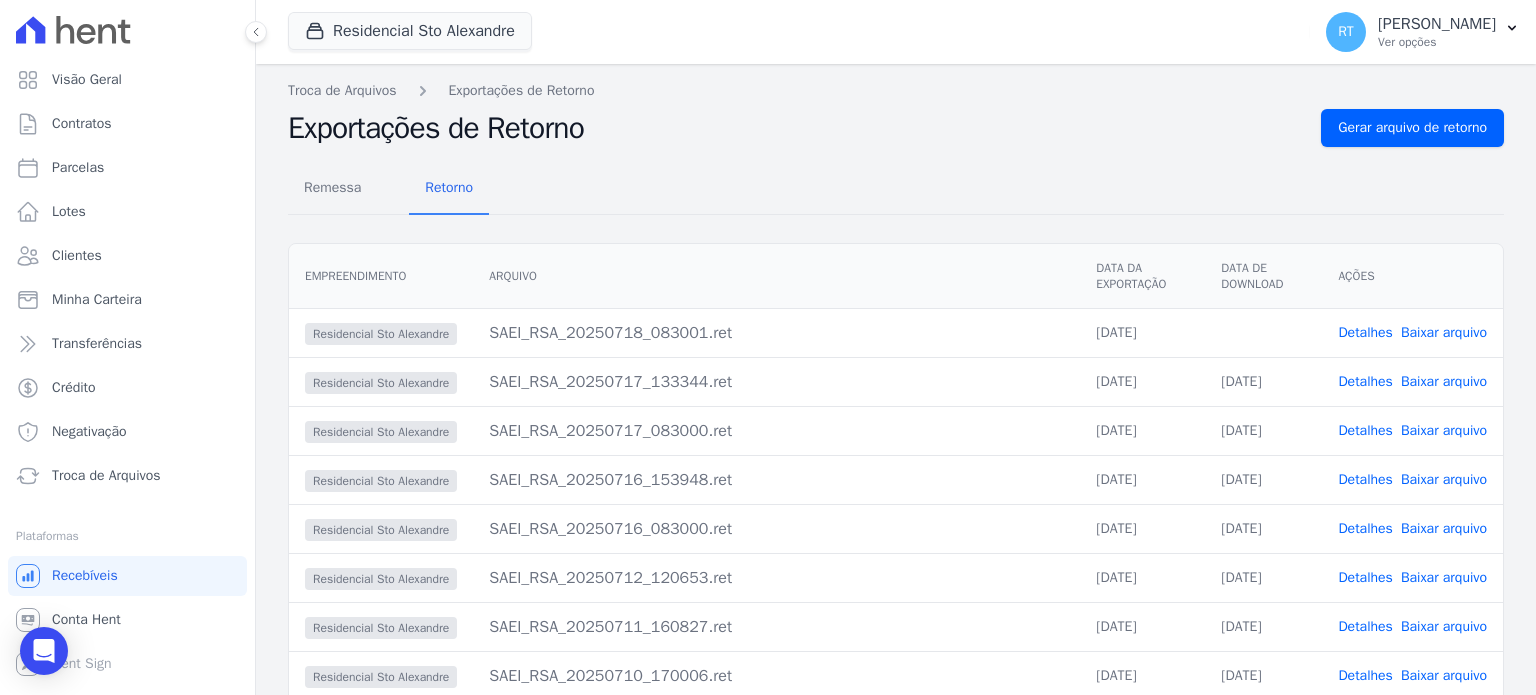 click on "Detalhes" at bounding box center (1365, 332) 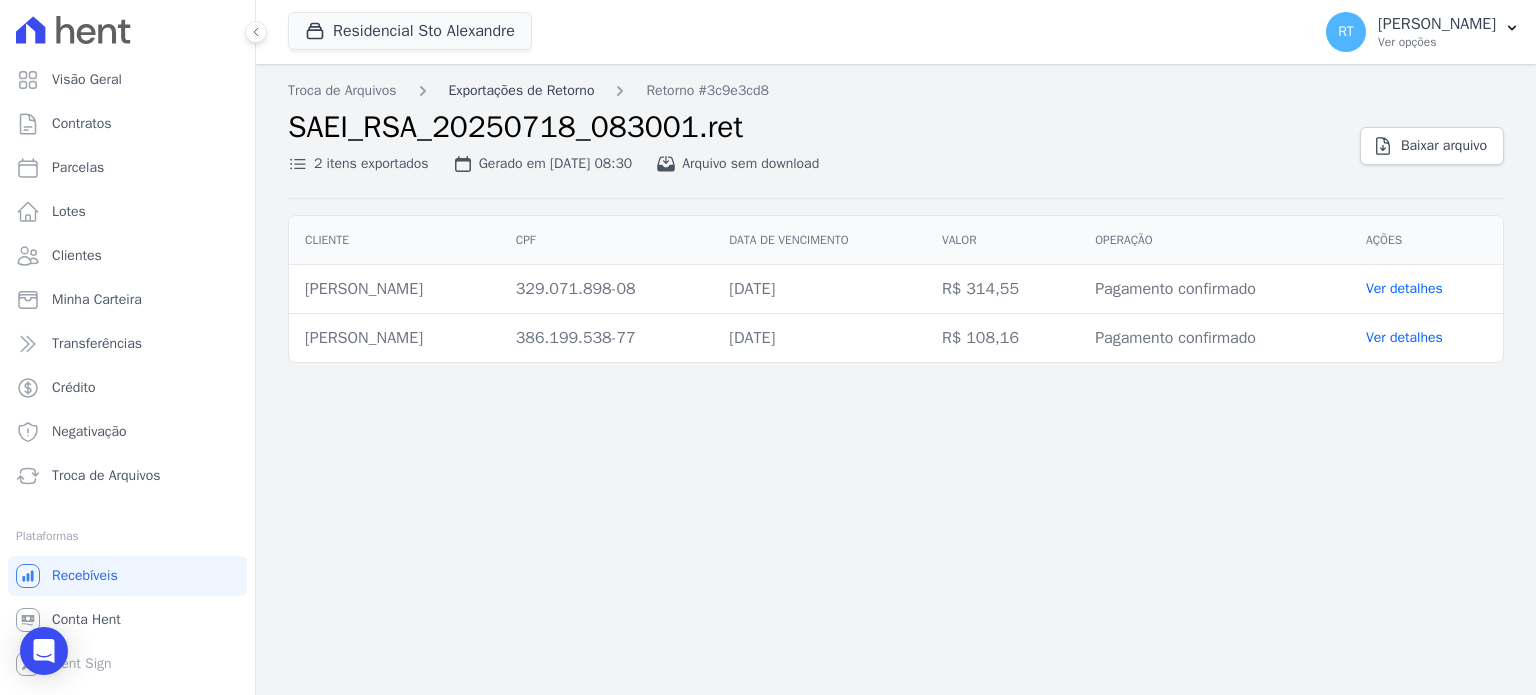 click on "Exportações de Retorno" at bounding box center [522, 90] 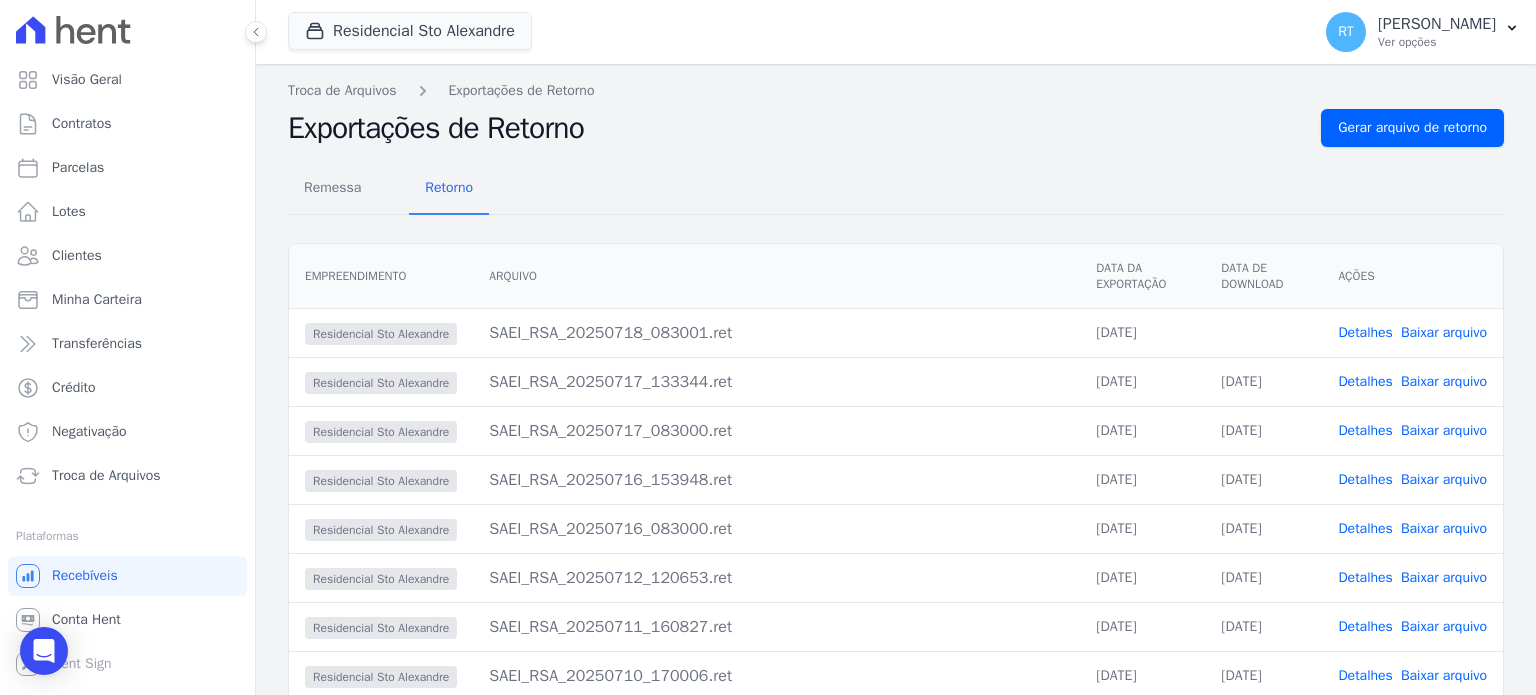 click on "Baixar arquivo" at bounding box center [1444, 332] 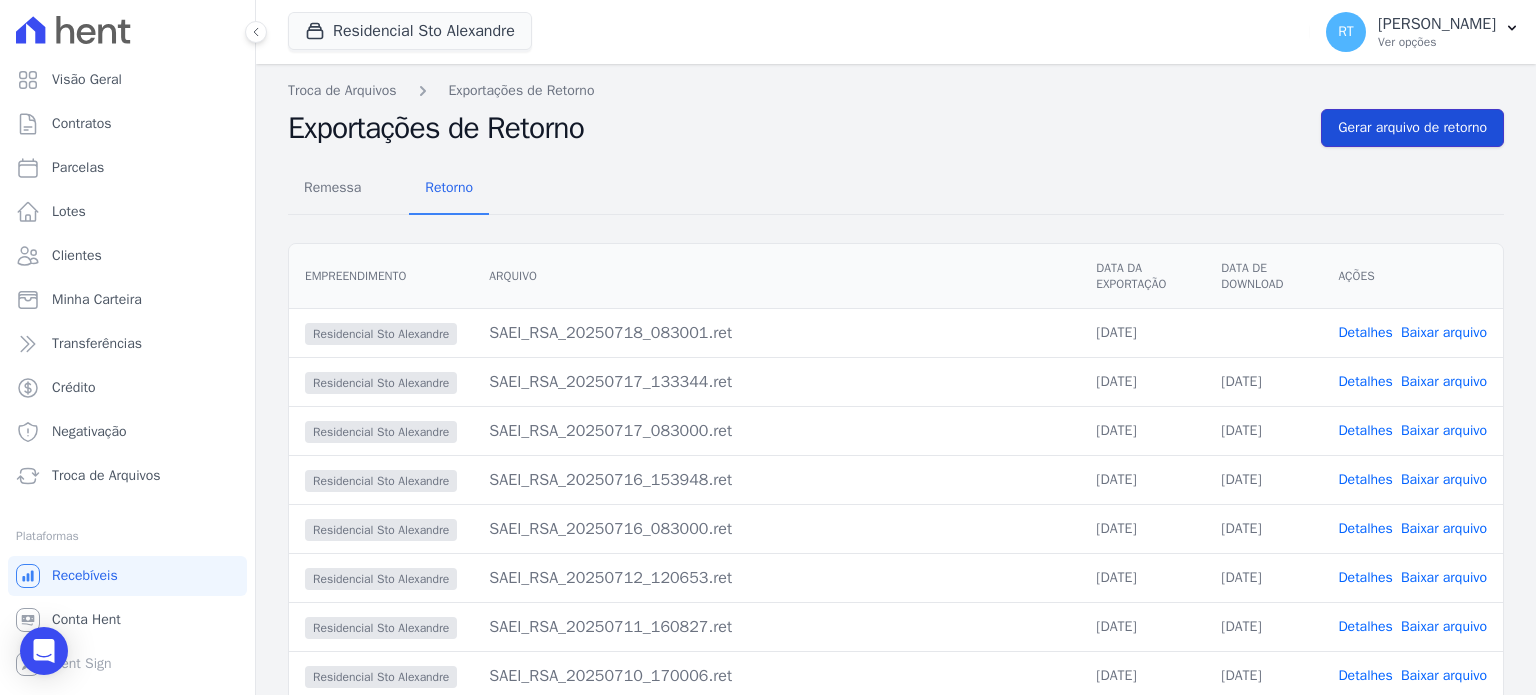 click on "Gerar arquivo de retorno" at bounding box center (1412, 128) 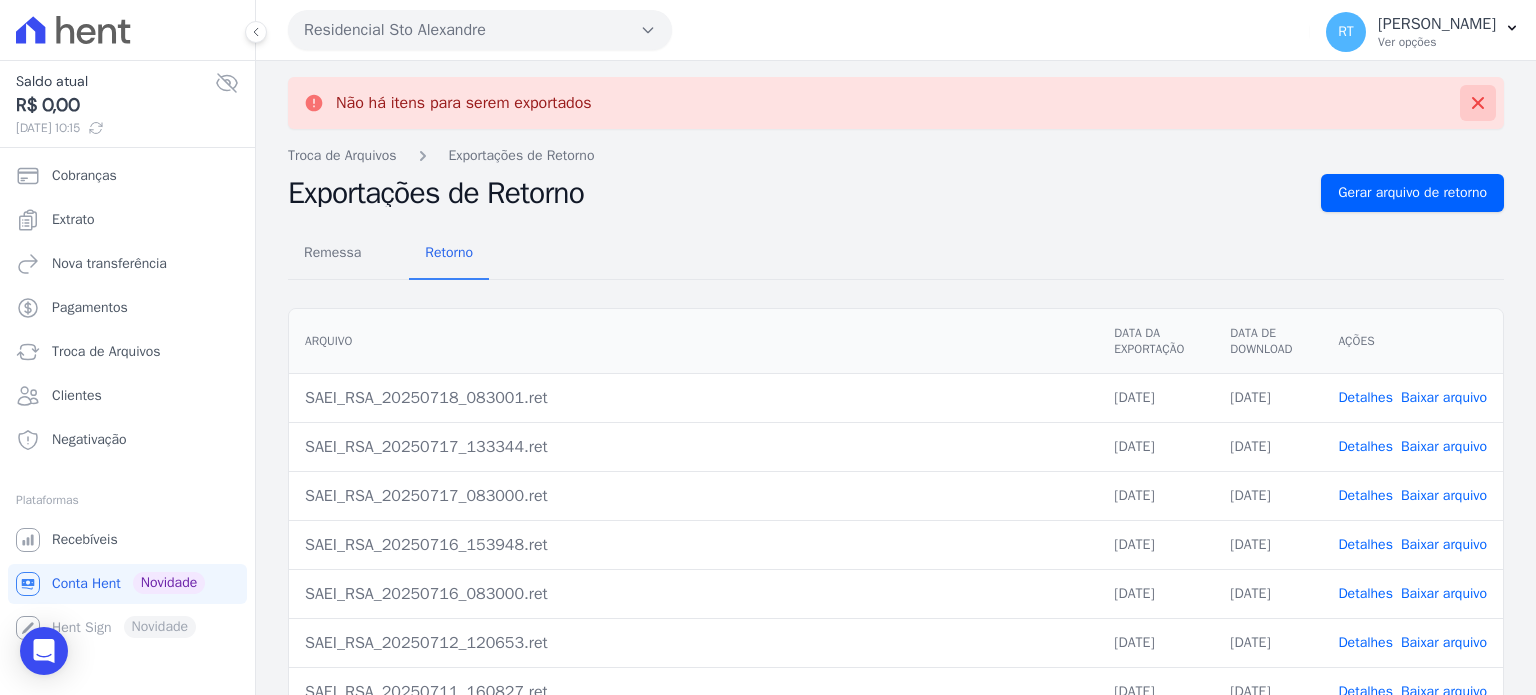 click 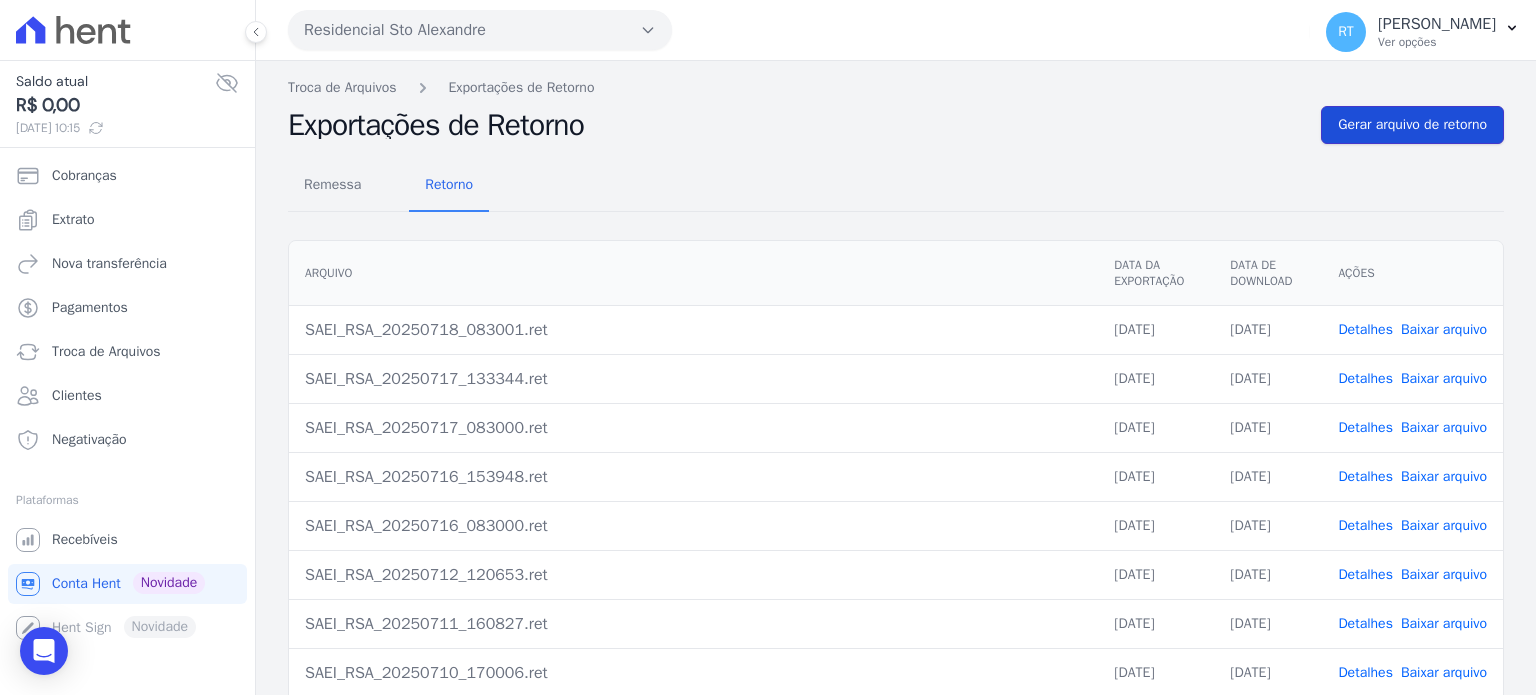 click on "Gerar arquivo de retorno" at bounding box center [1412, 125] 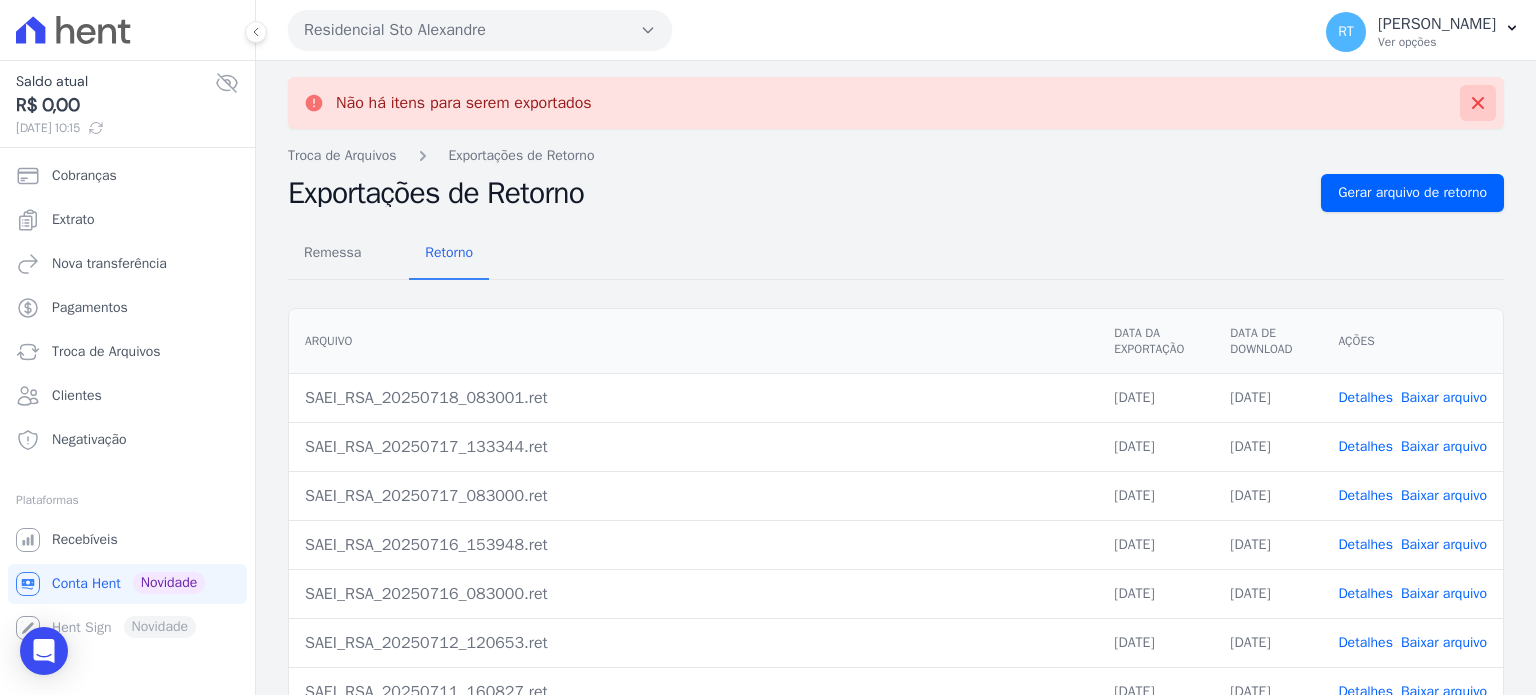click 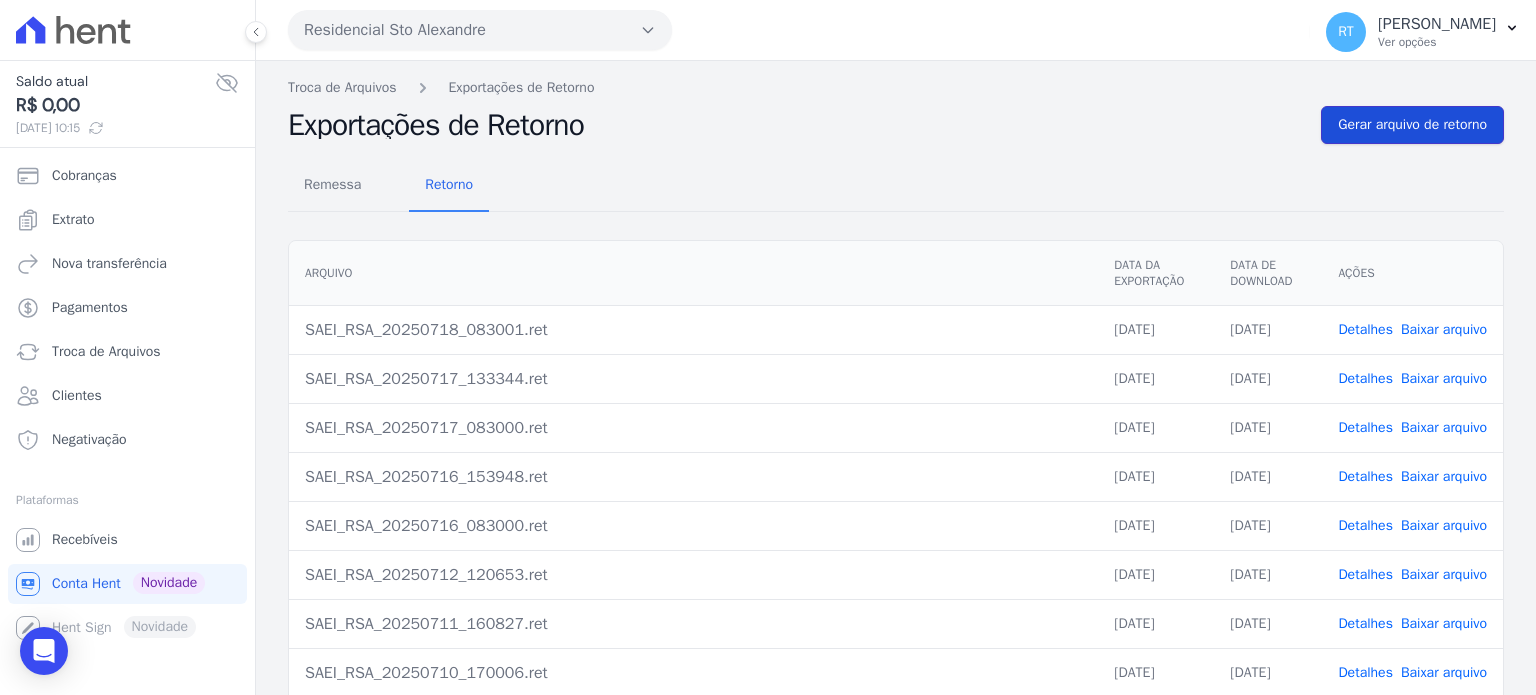 click on "Gerar arquivo de retorno" at bounding box center [1412, 125] 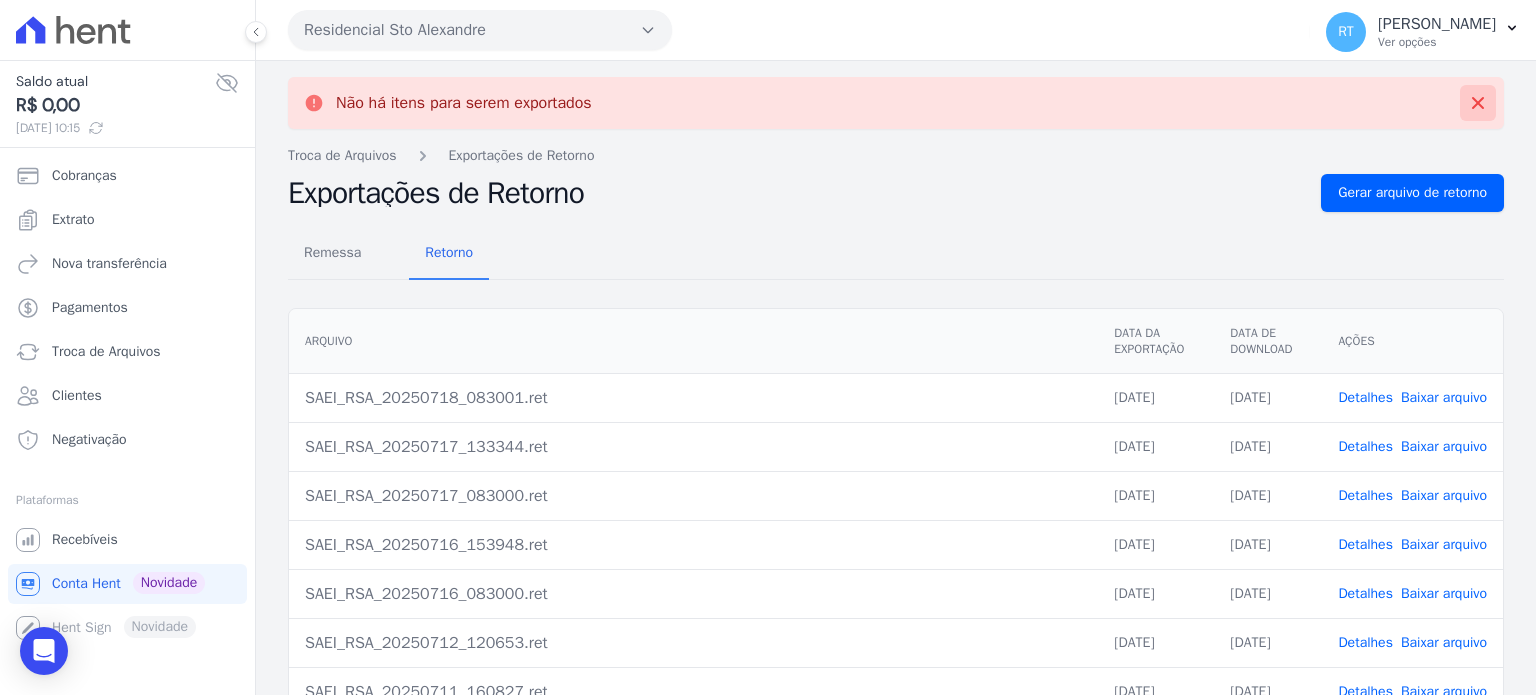 click 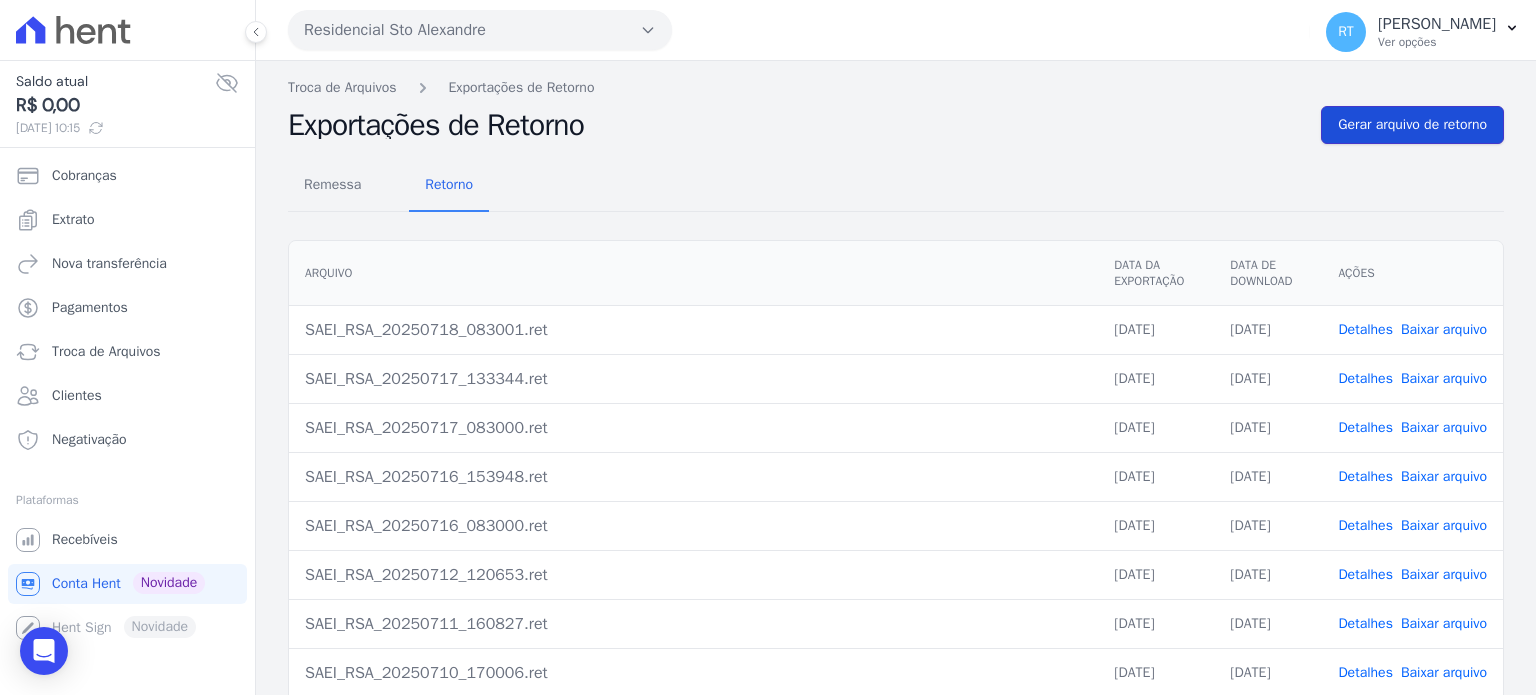 click on "Gerar arquivo de retorno" at bounding box center (1412, 125) 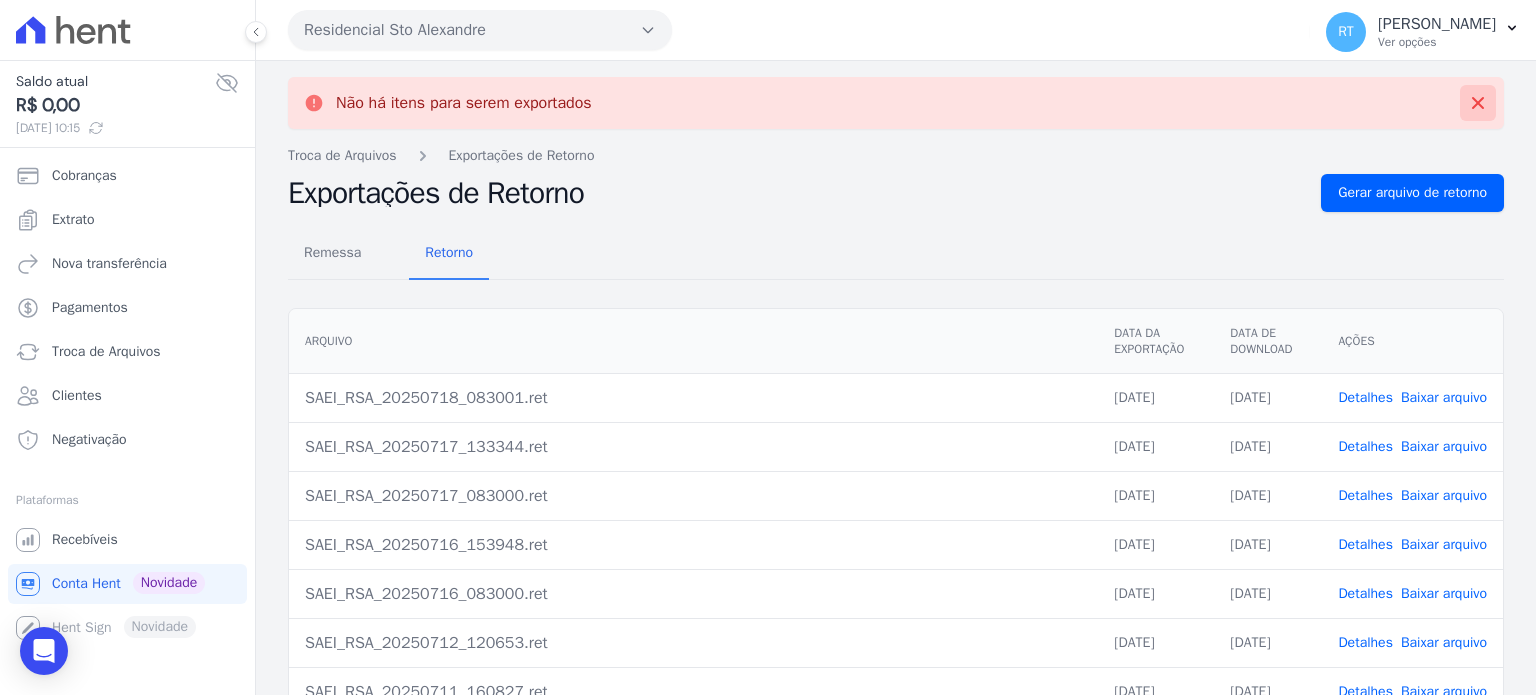 click 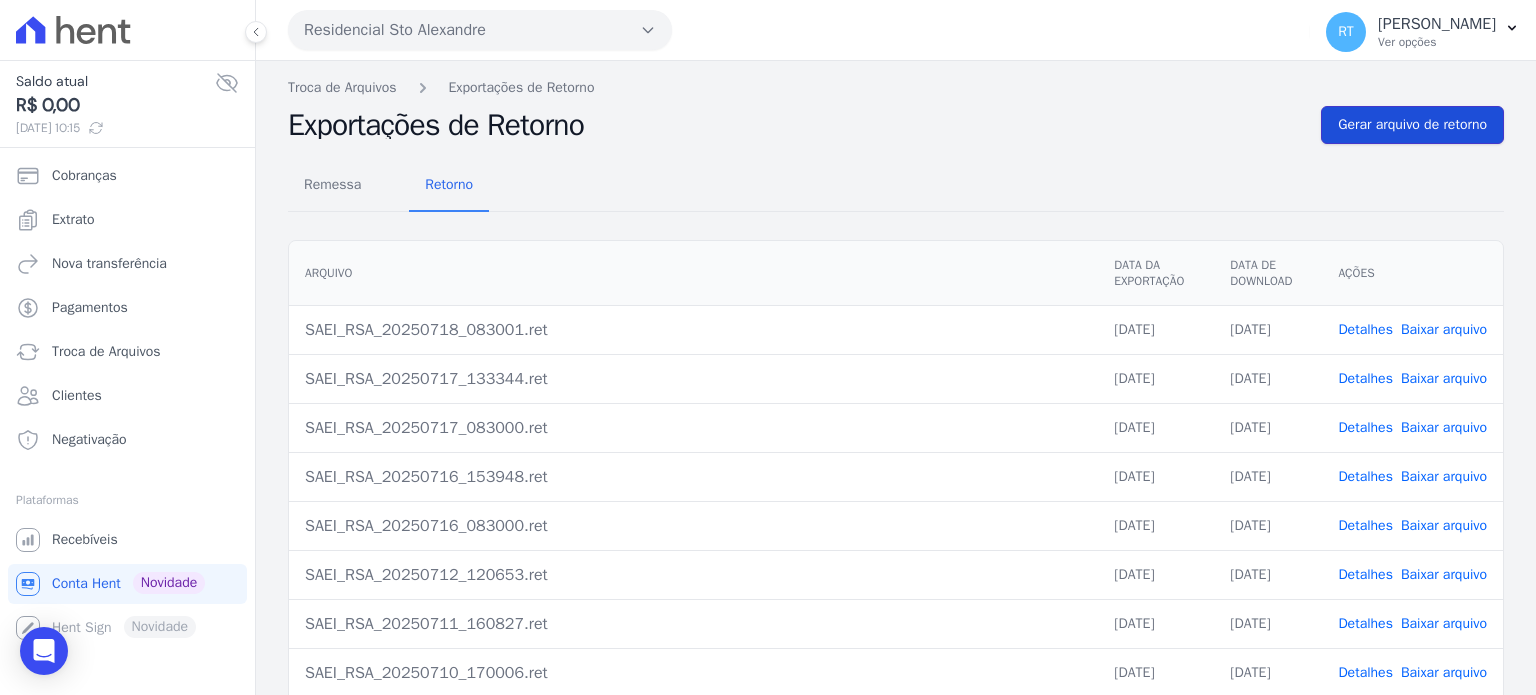click on "Gerar arquivo de retorno" at bounding box center [1412, 125] 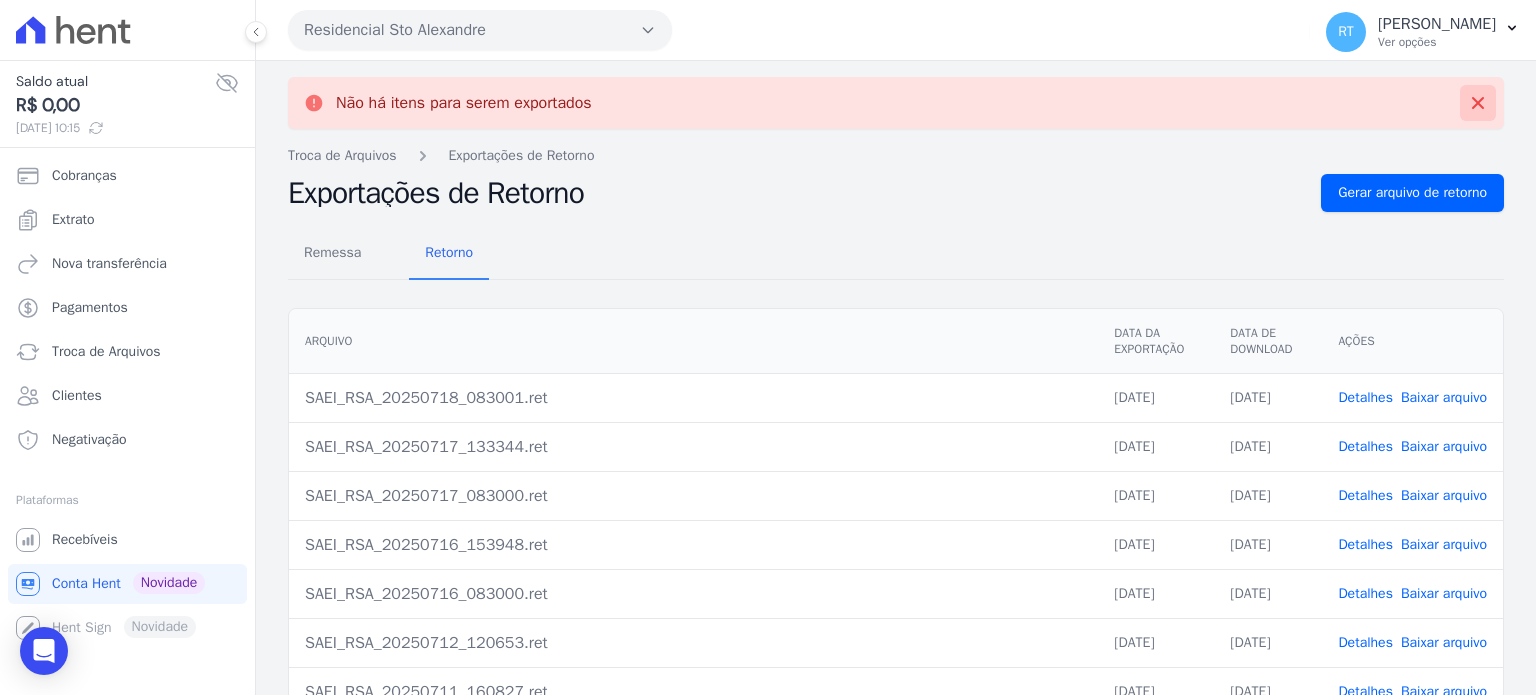 click 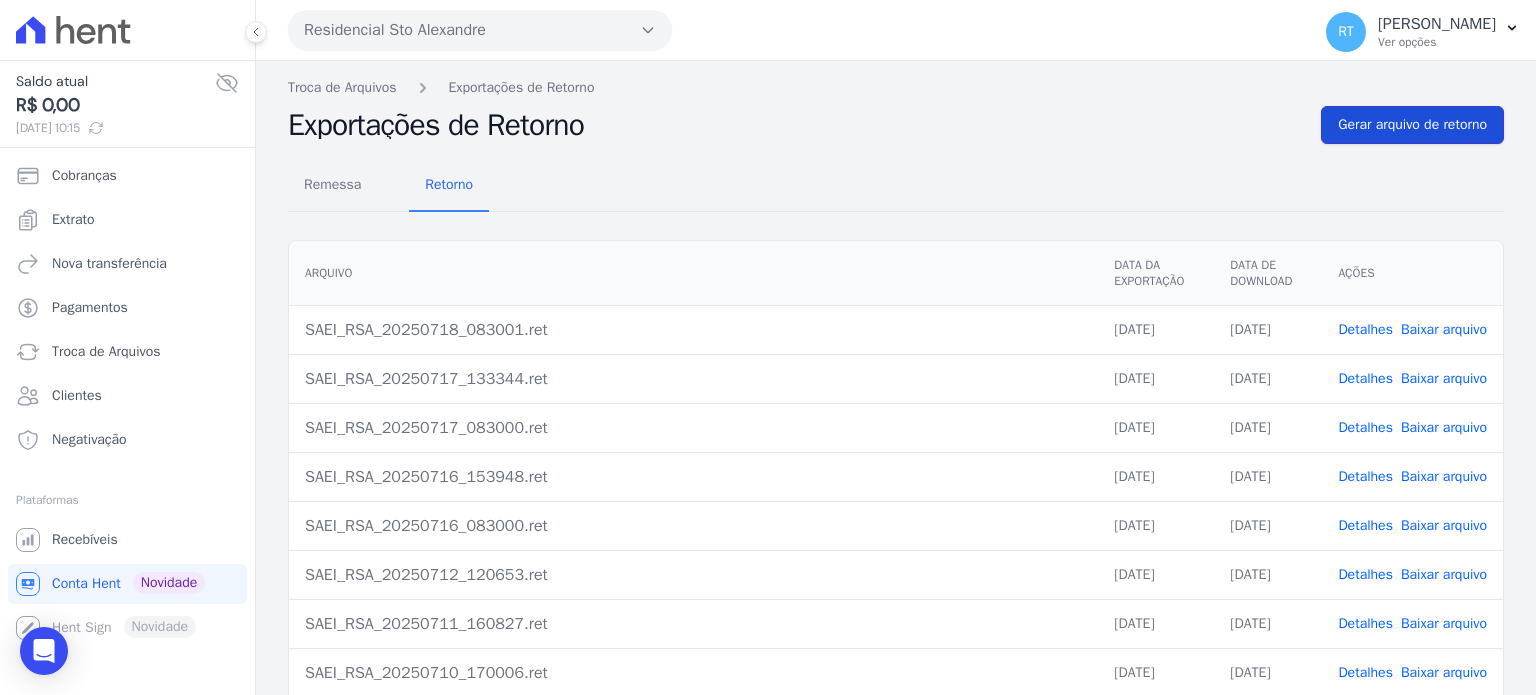 click on "Gerar arquivo de retorno" at bounding box center [1412, 125] 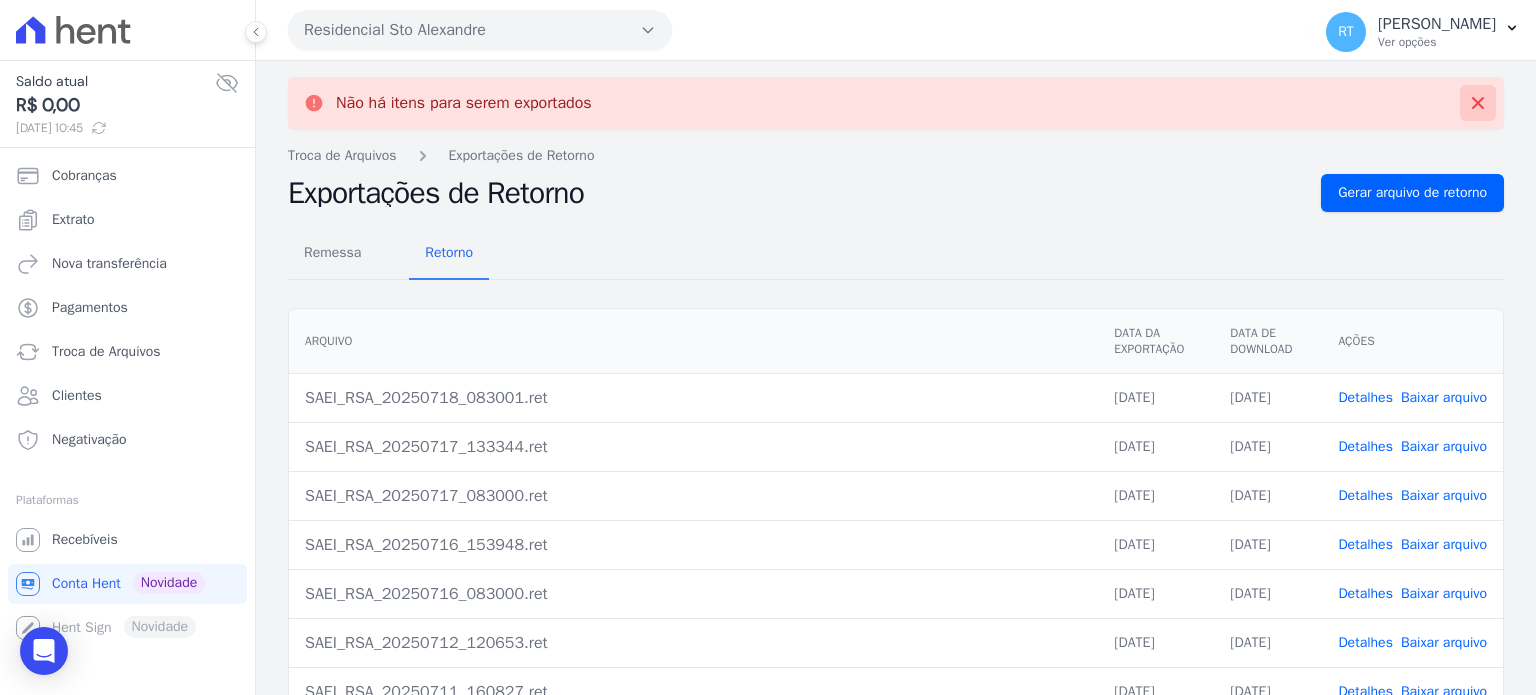click 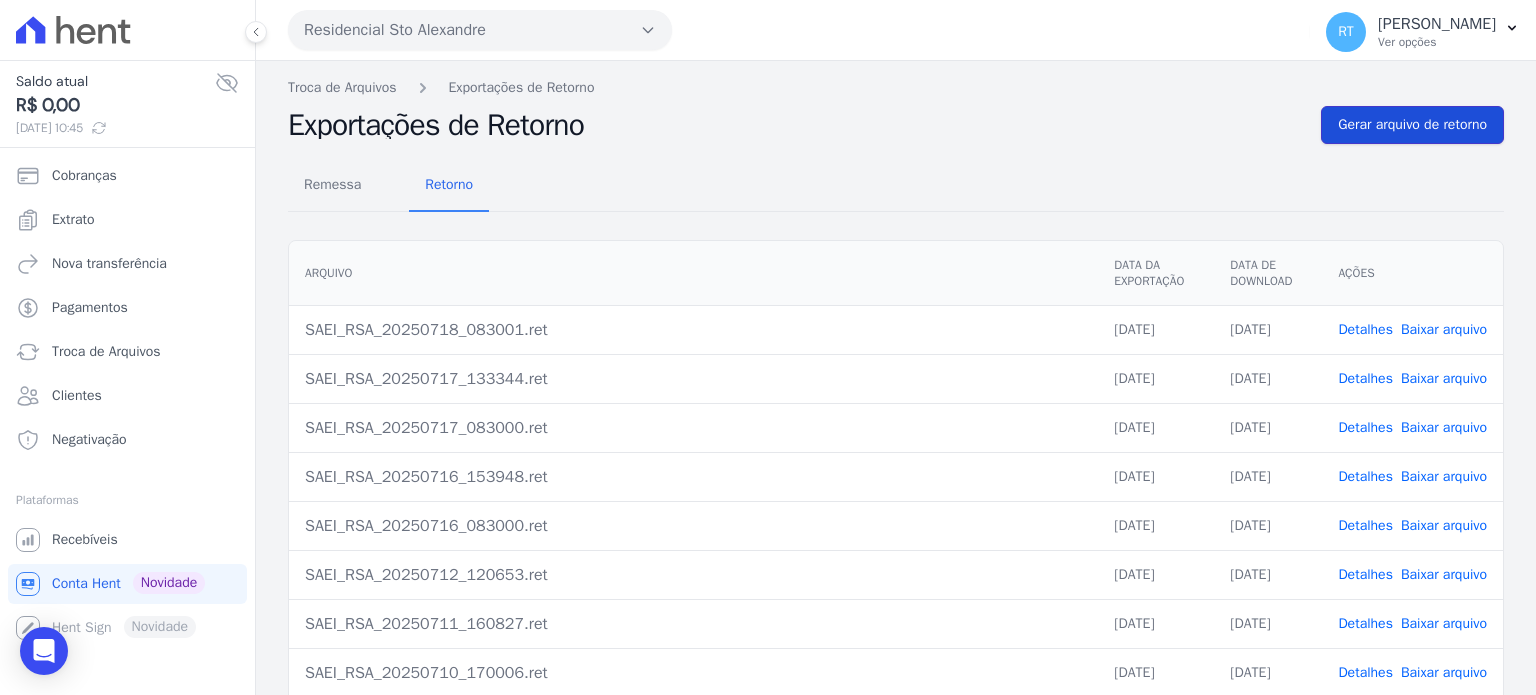 click on "Gerar arquivo de retorno" at bounding box center [1412, 125] 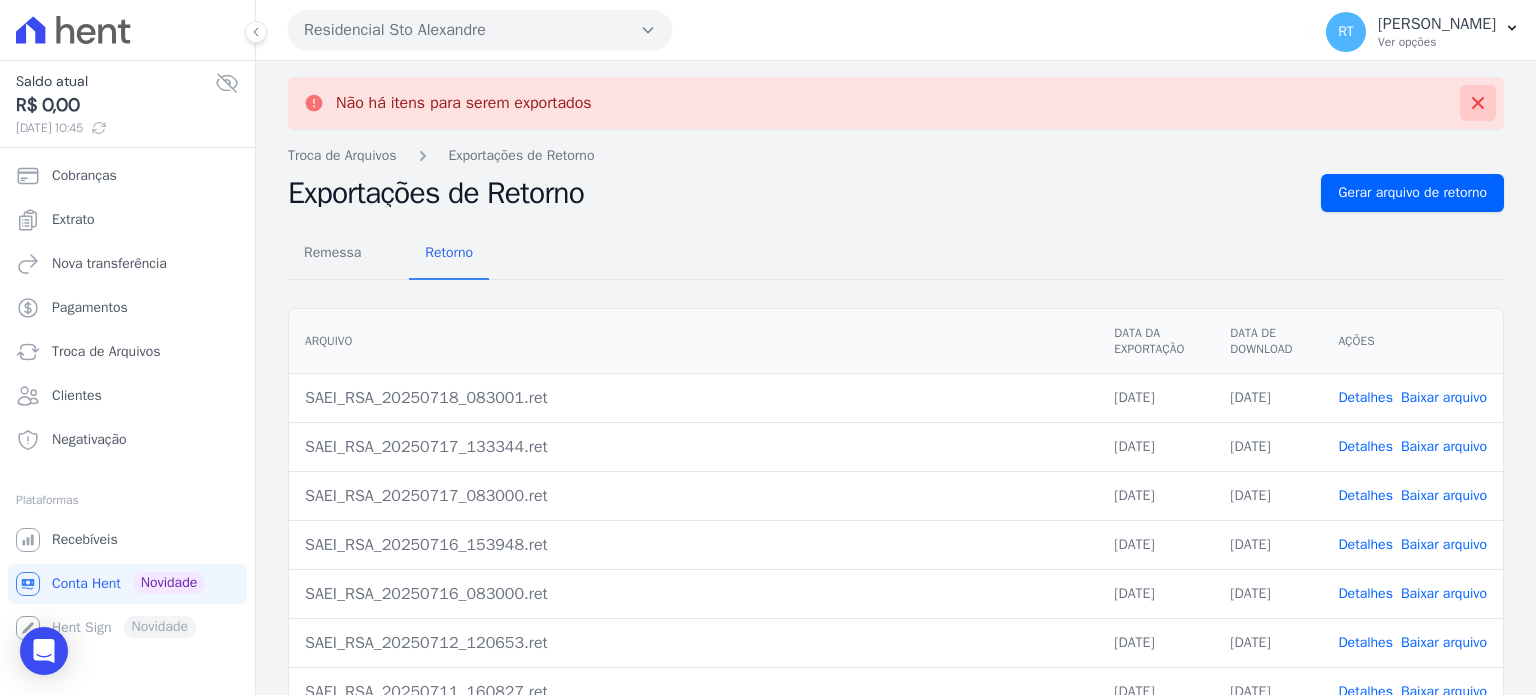 click 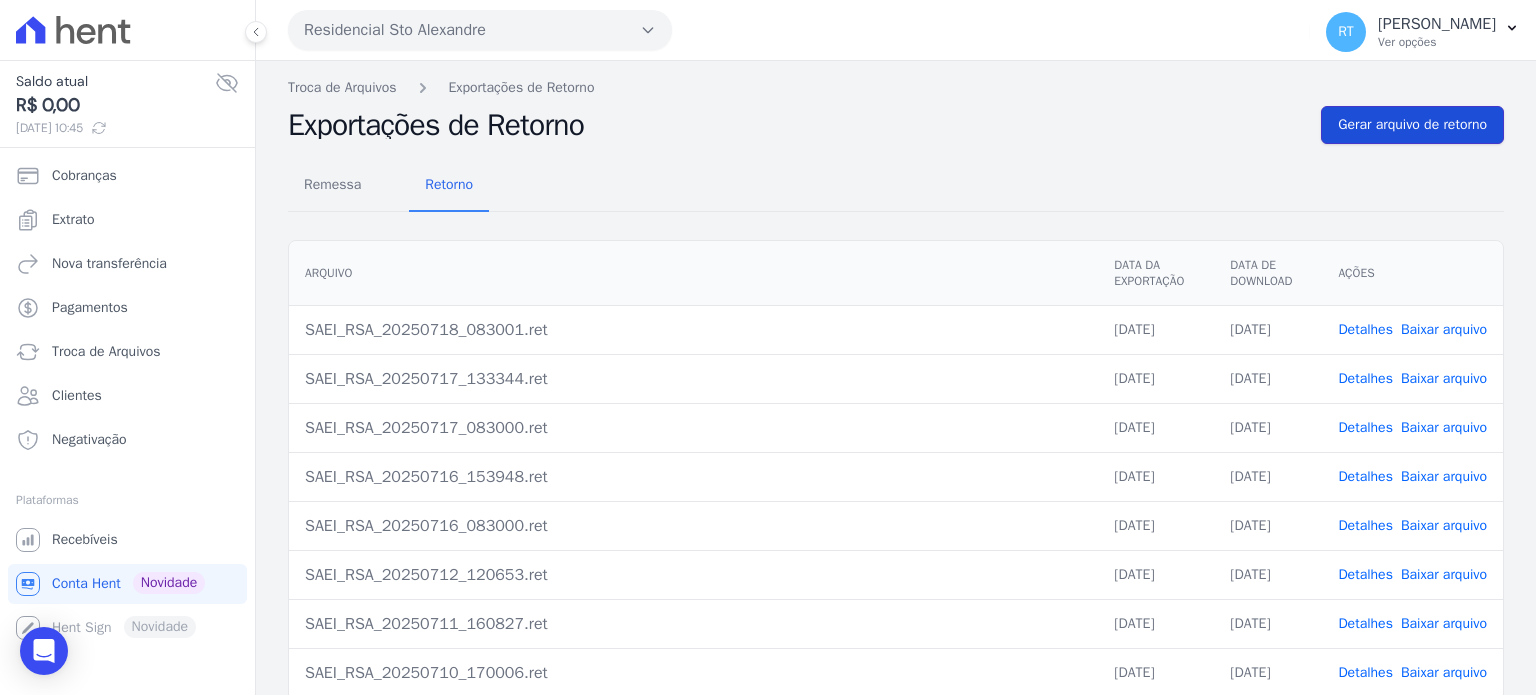 click on "Gerar arquivo de retorno" at bounding box center (1412, 125) 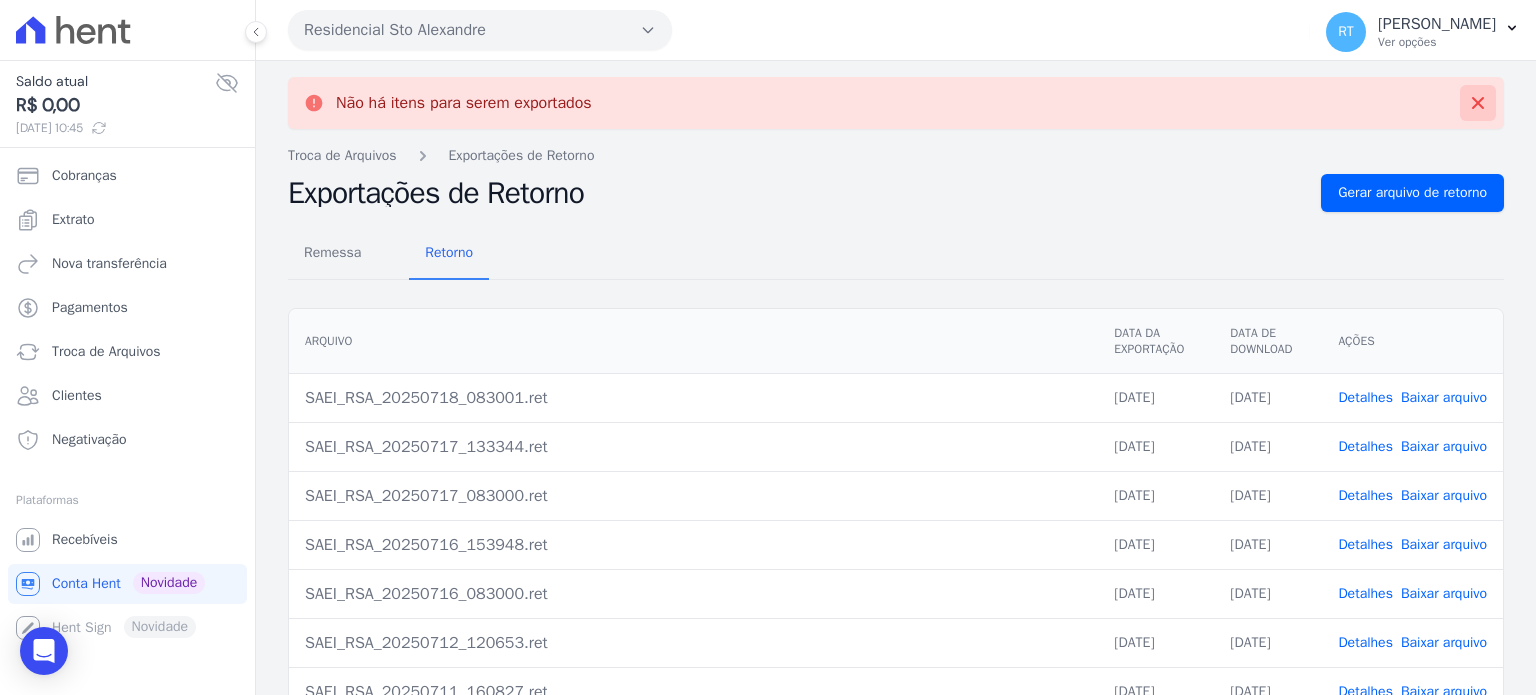 click 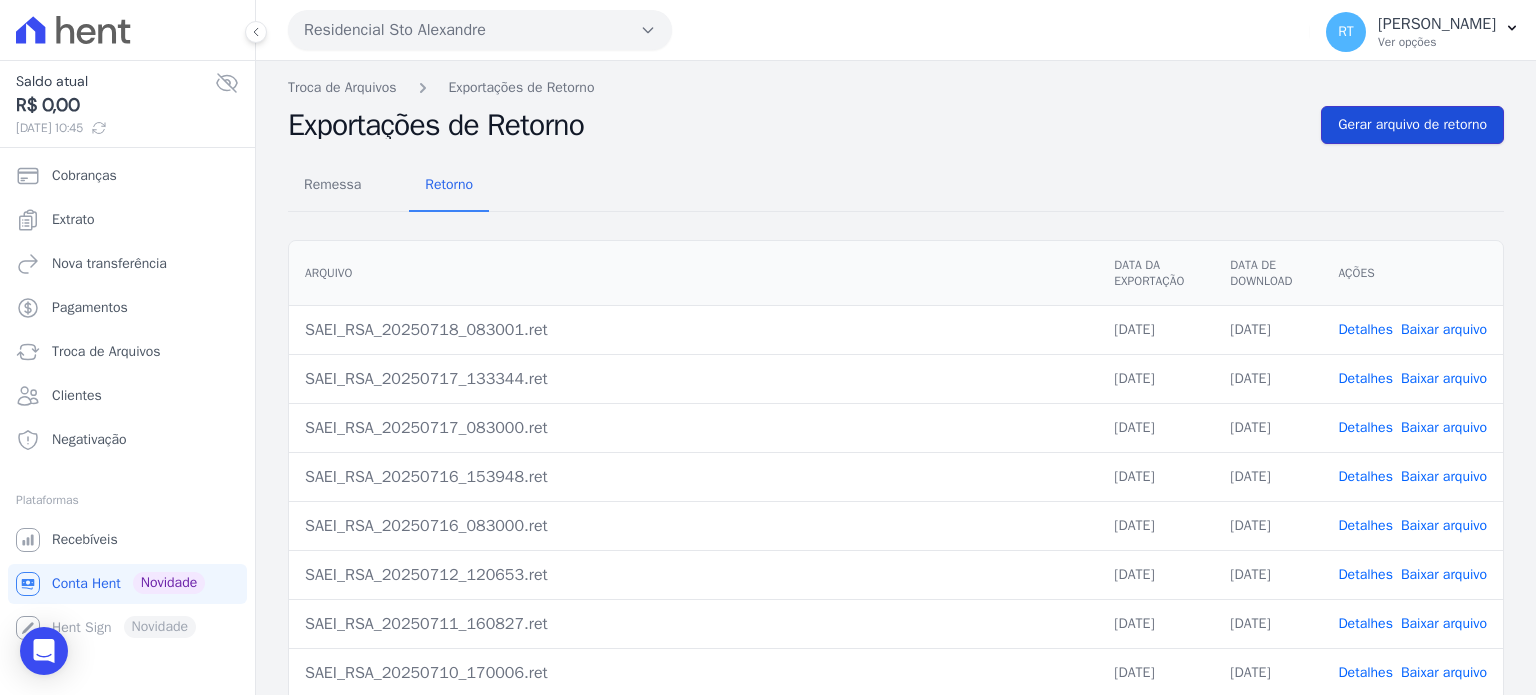 click on "Gerar arquivo de retorno" at bounding box center (1412, 125) 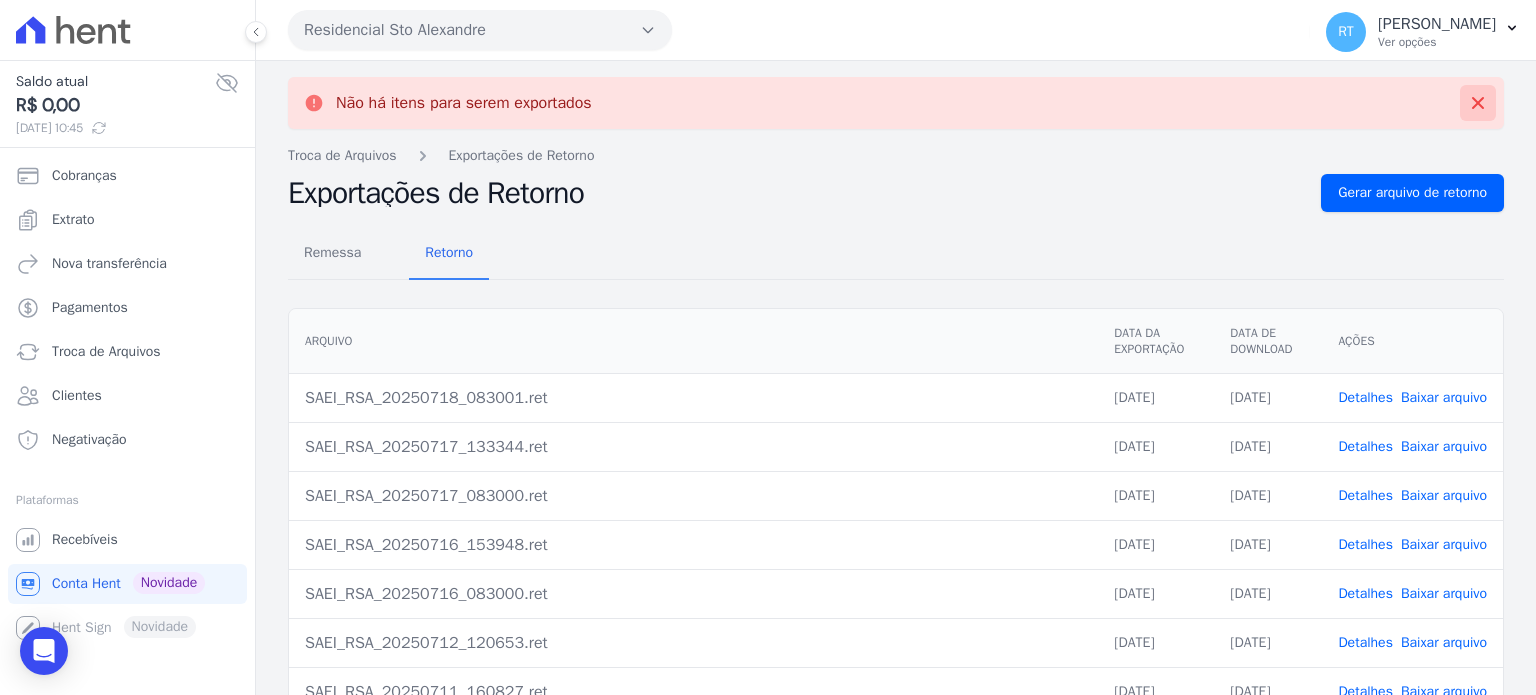 click 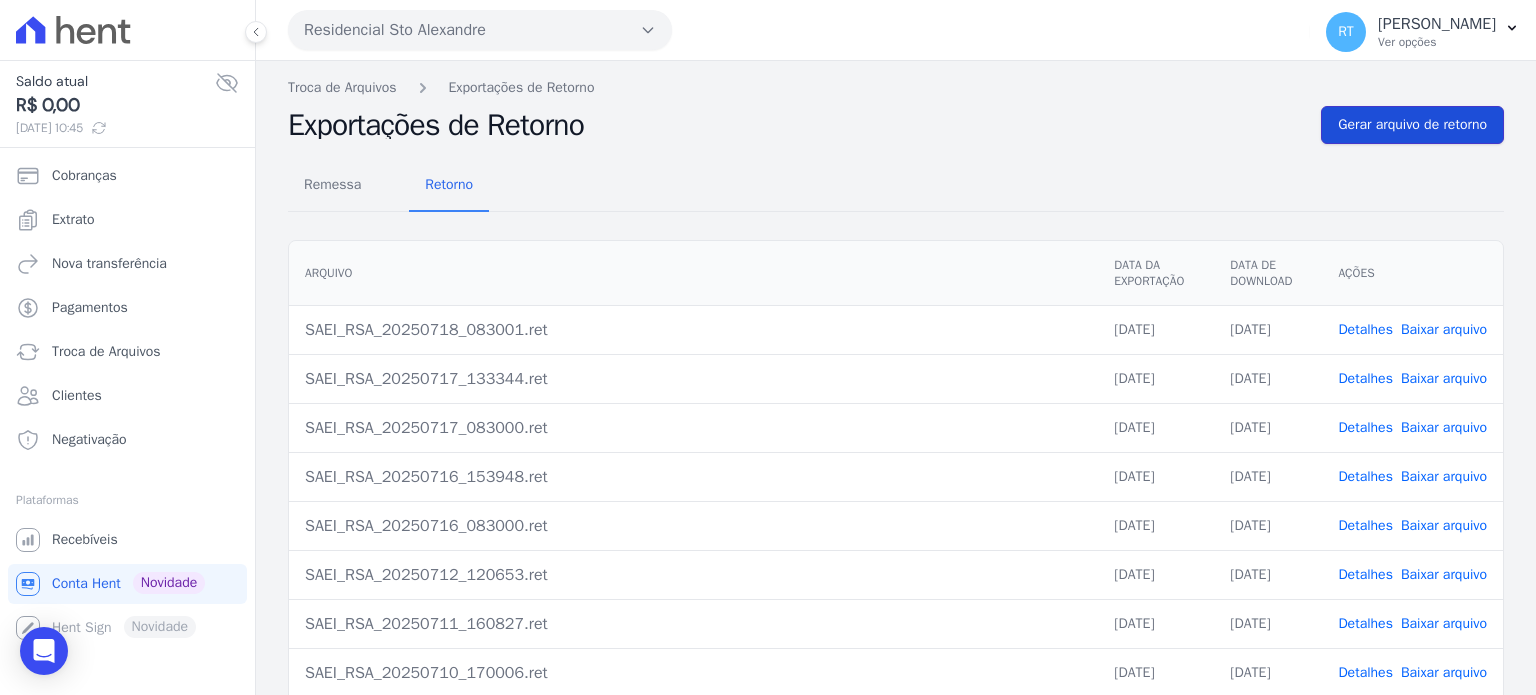 click on "Gerar arquivo de retorno" at bounding box center [1412, 125] 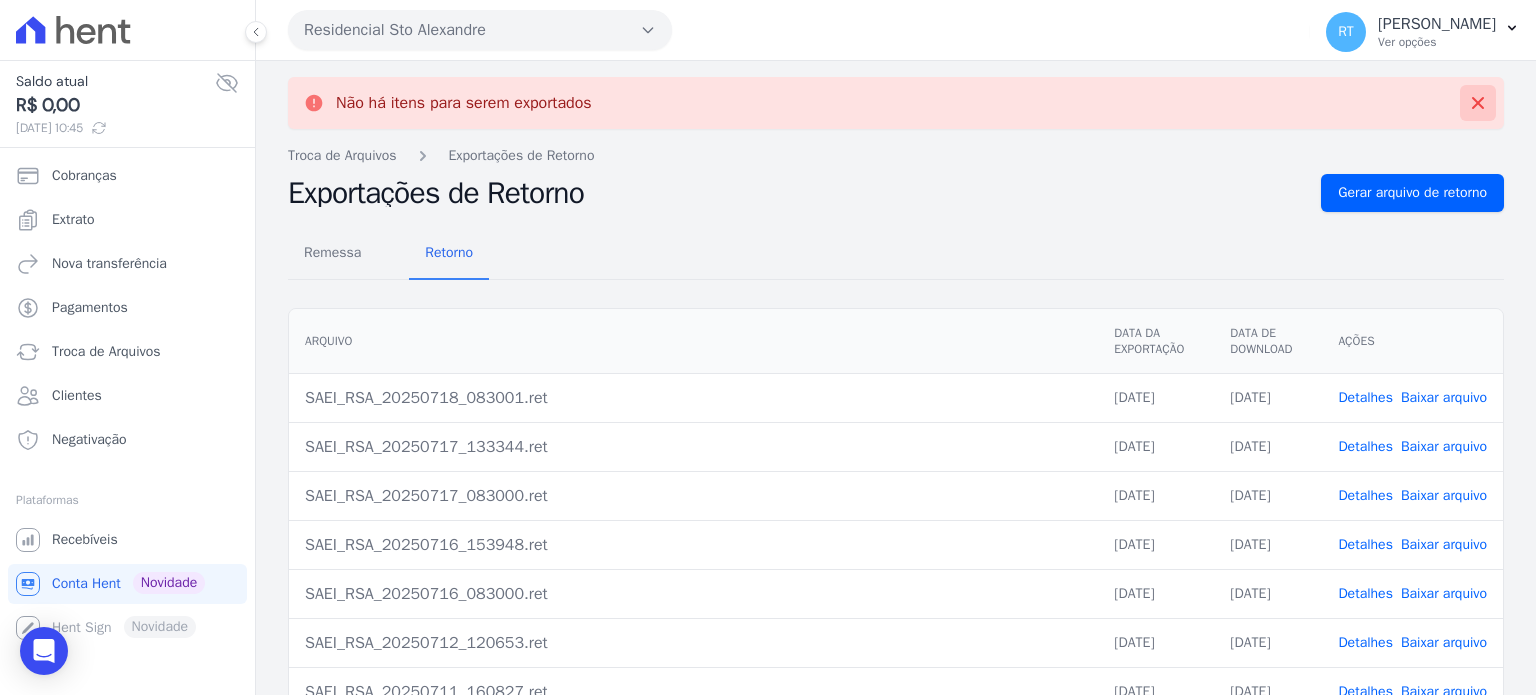 click 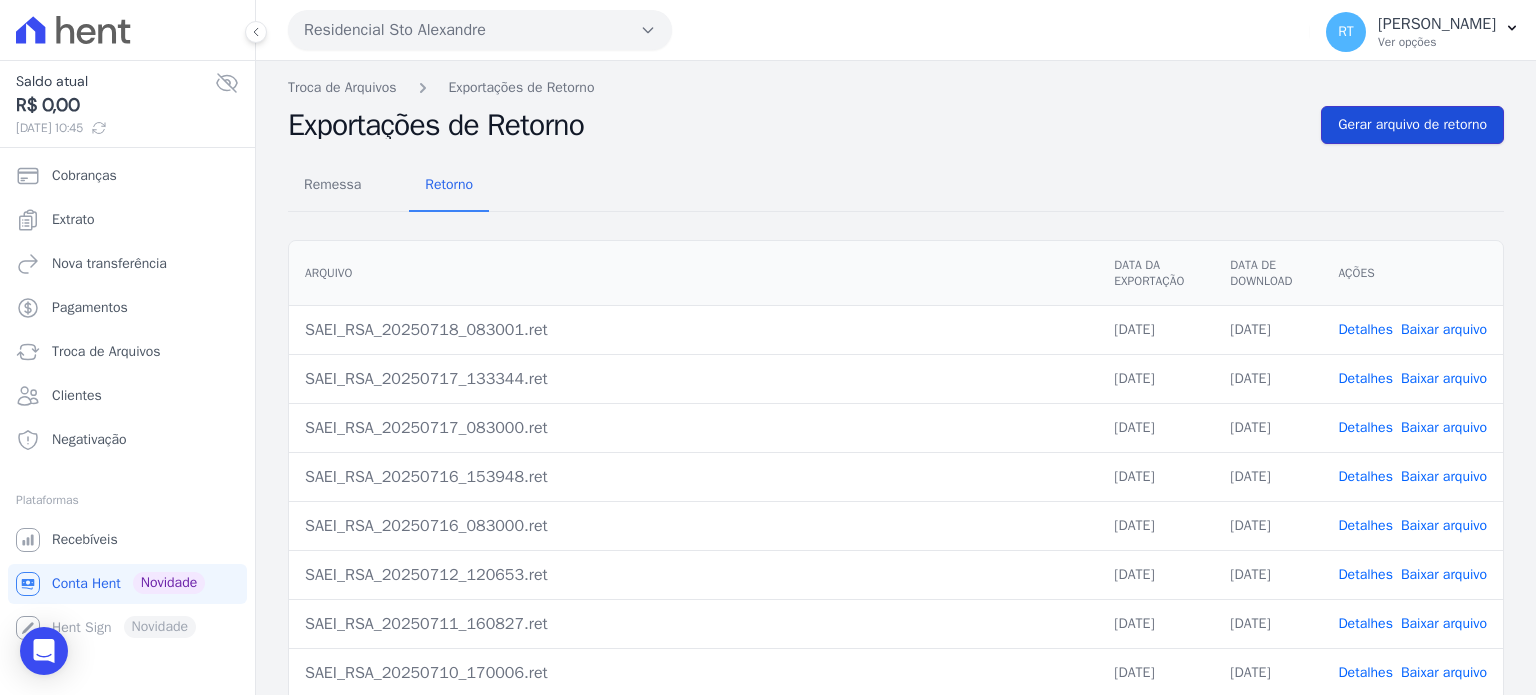 click on "Gerar arquivo de retorno" at bounding box center (1412, 125) 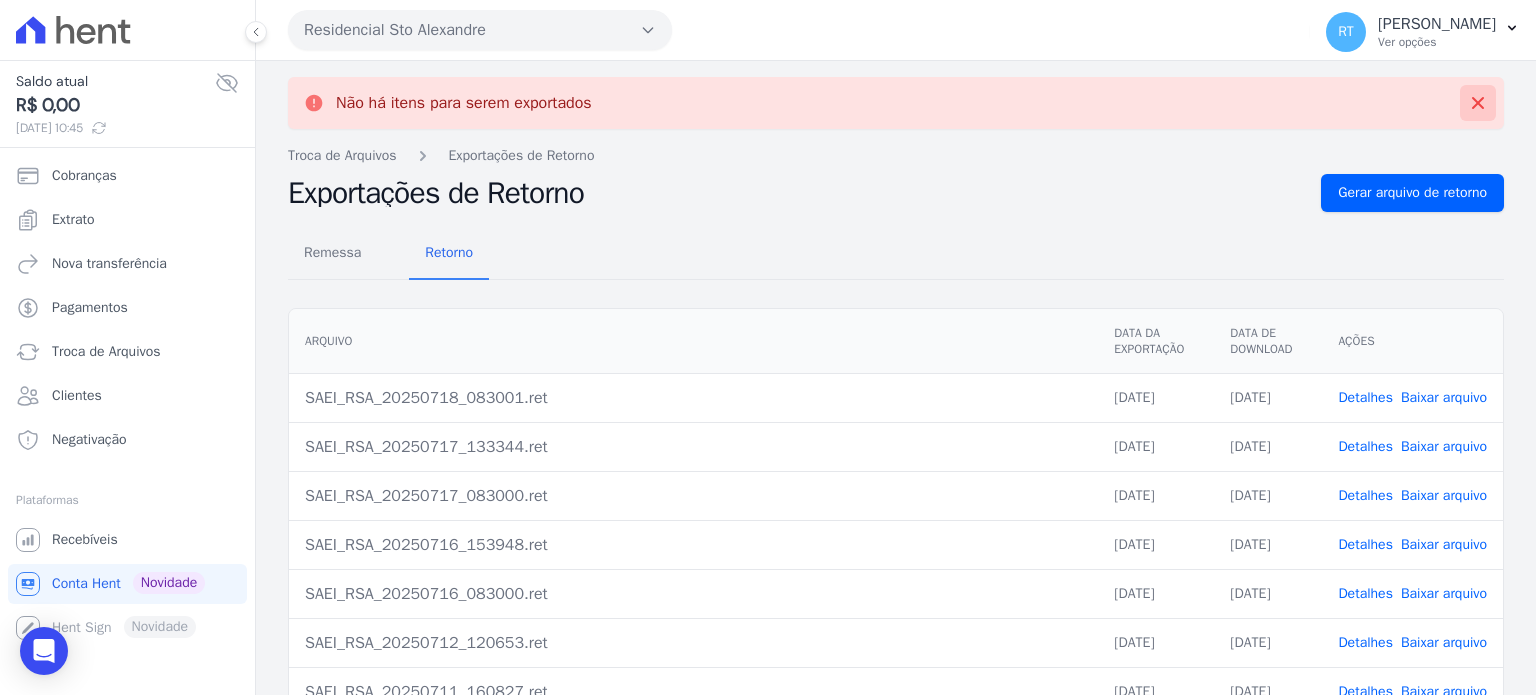 click 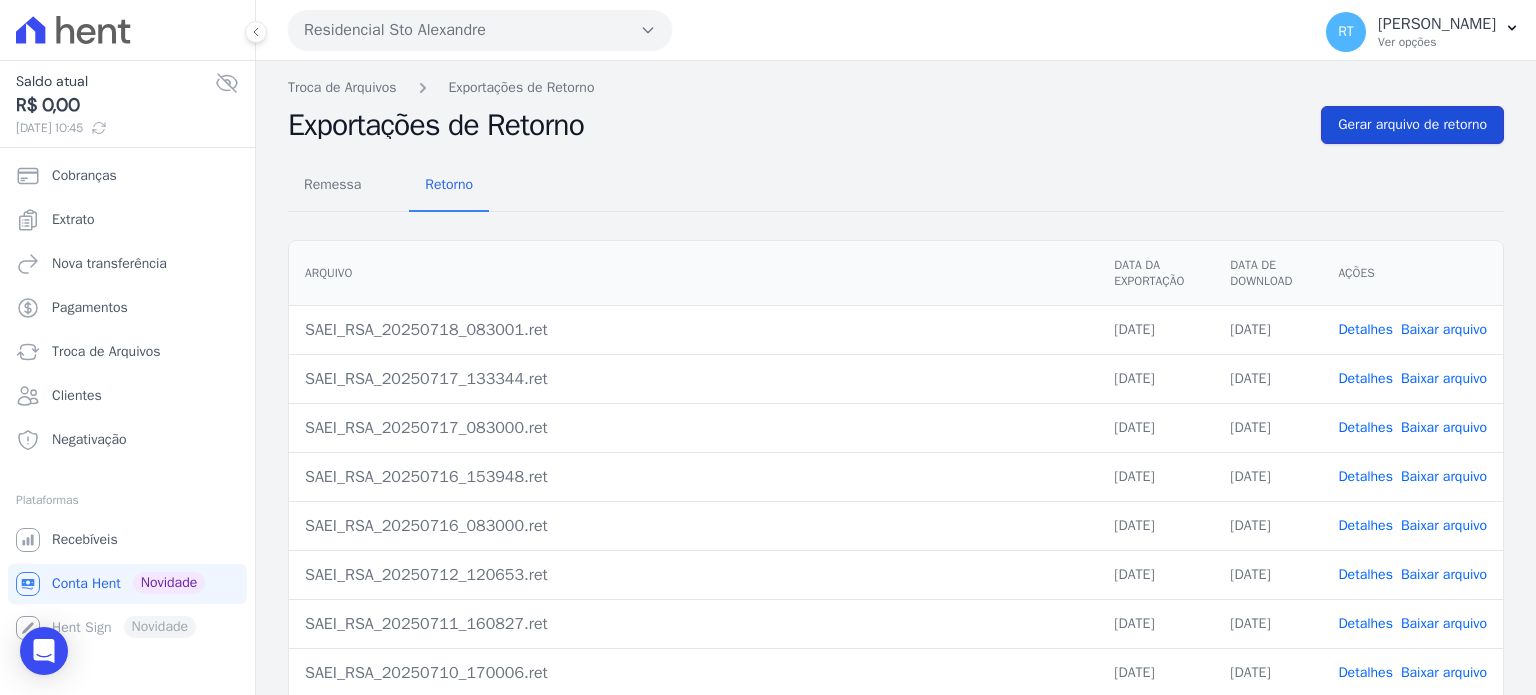click on "Gerar arquivo de retorno" at bounding box center (1412, 125) 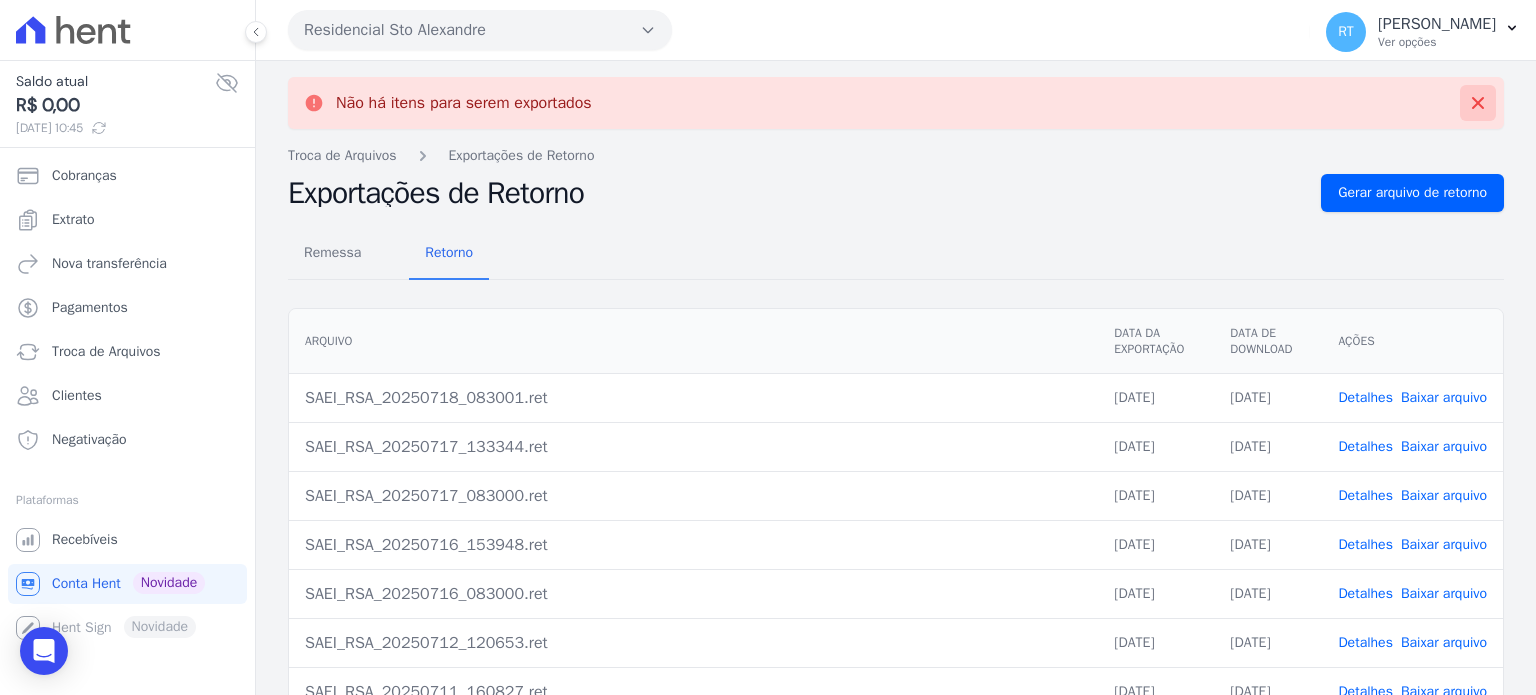 click 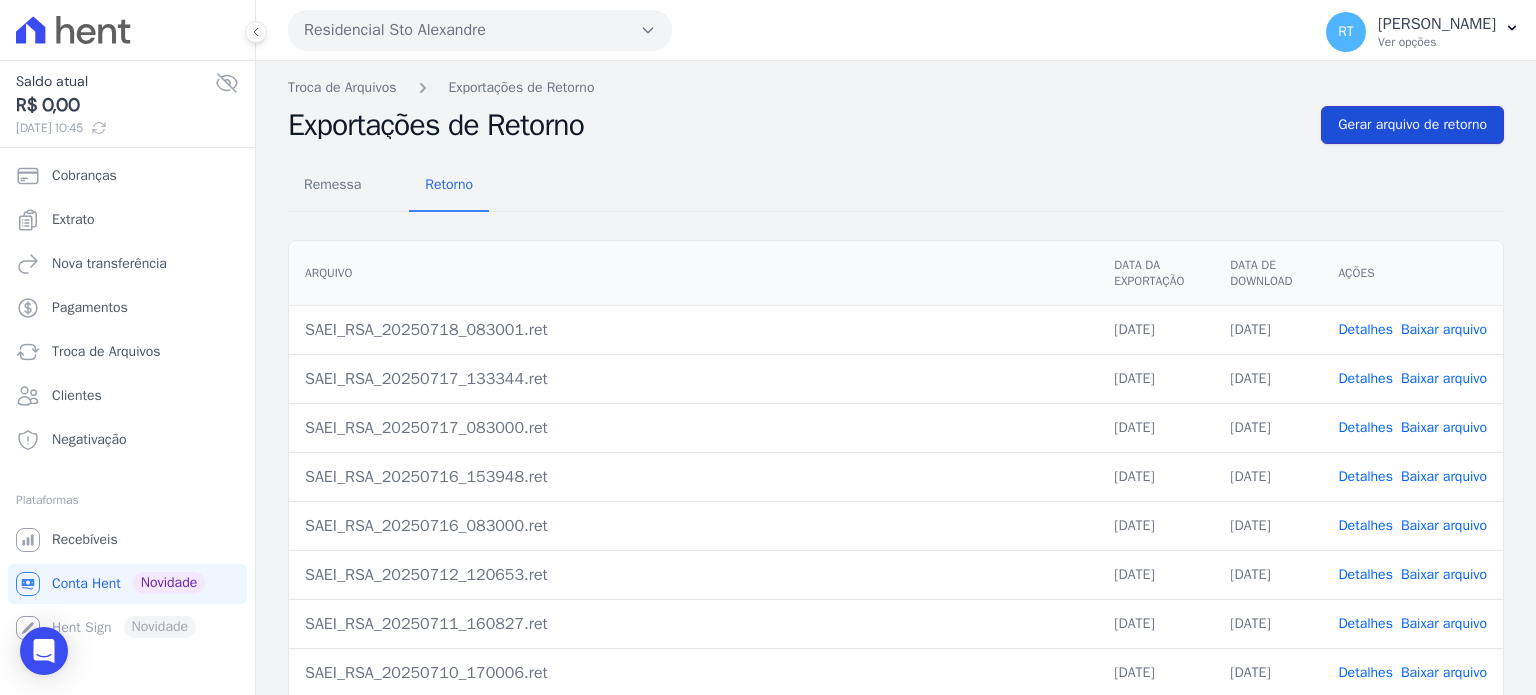 click on "Gerar arquivo de retorno" at bounding box center [1412, 125] 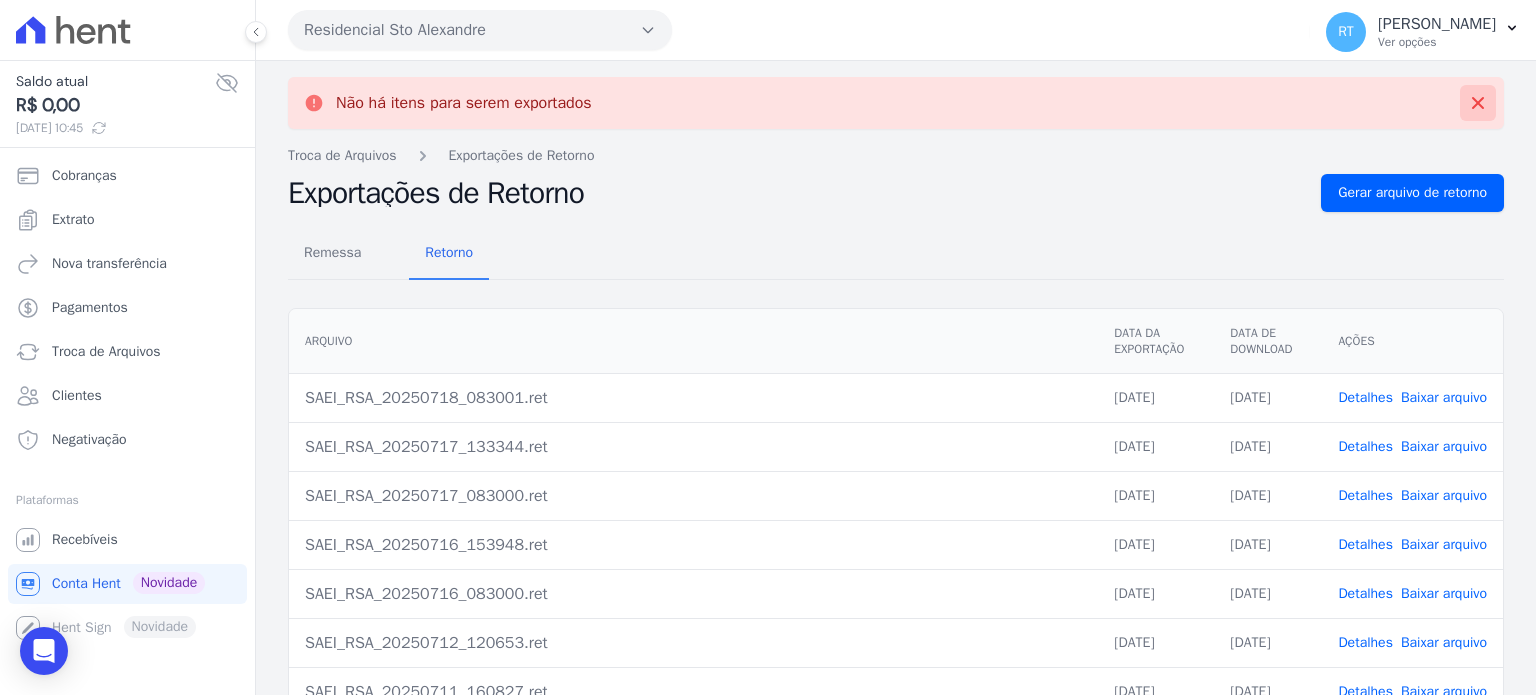 click 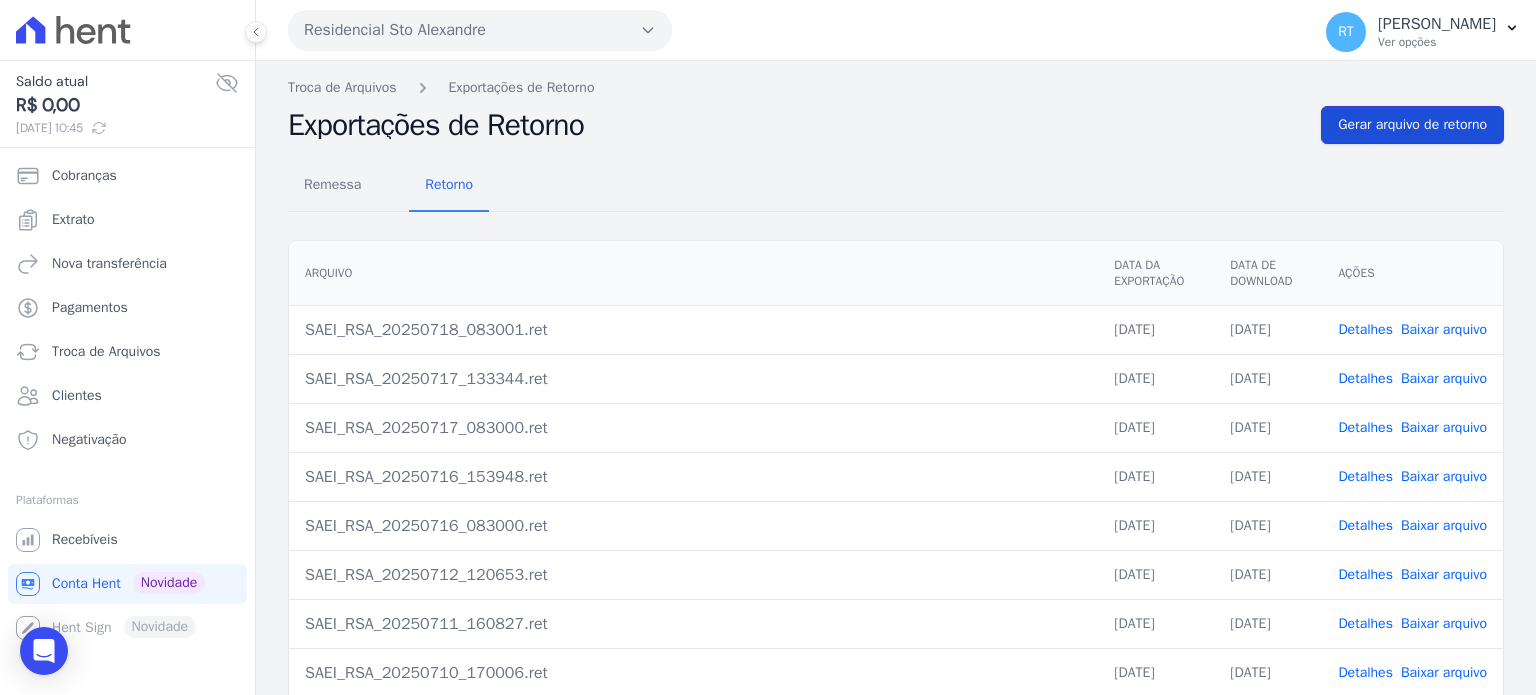 click on "Gerar arquivo de retorno" at bounding box center (1412, 125) 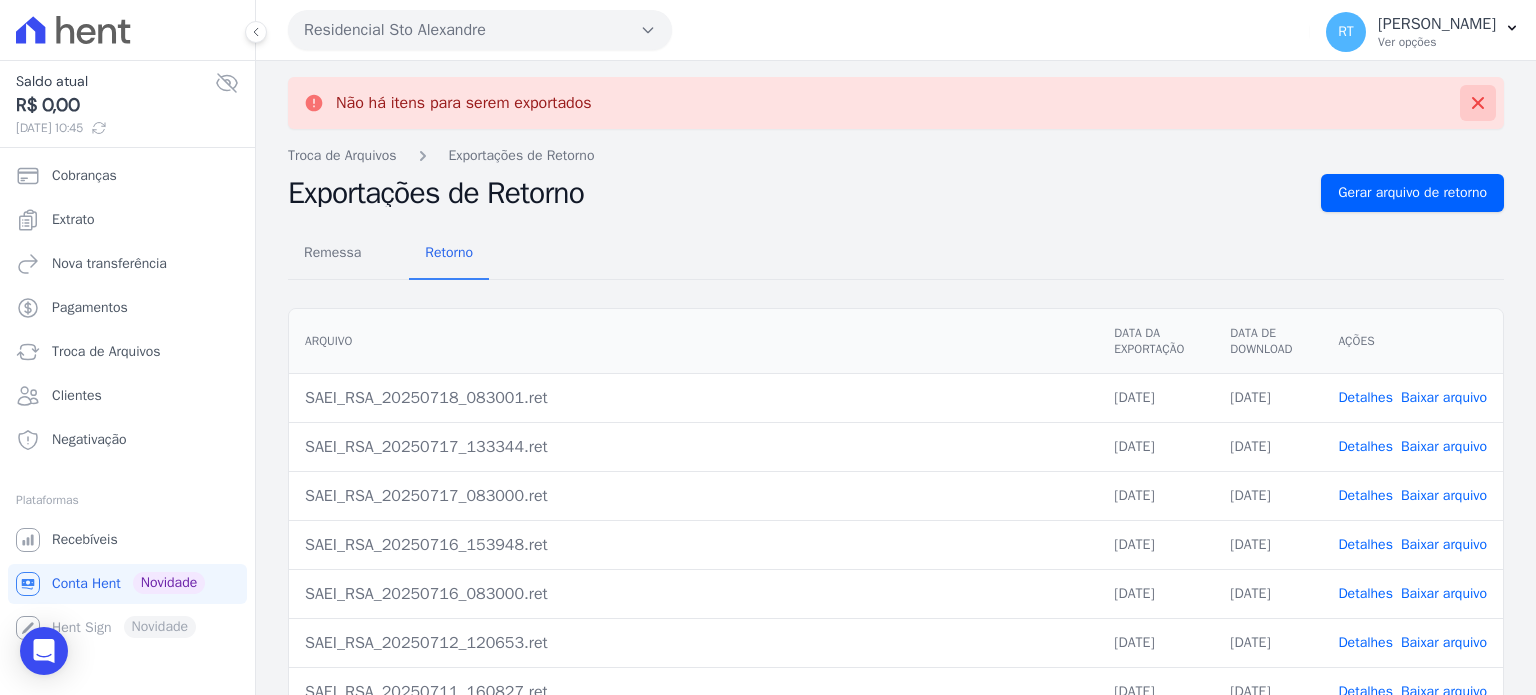 click 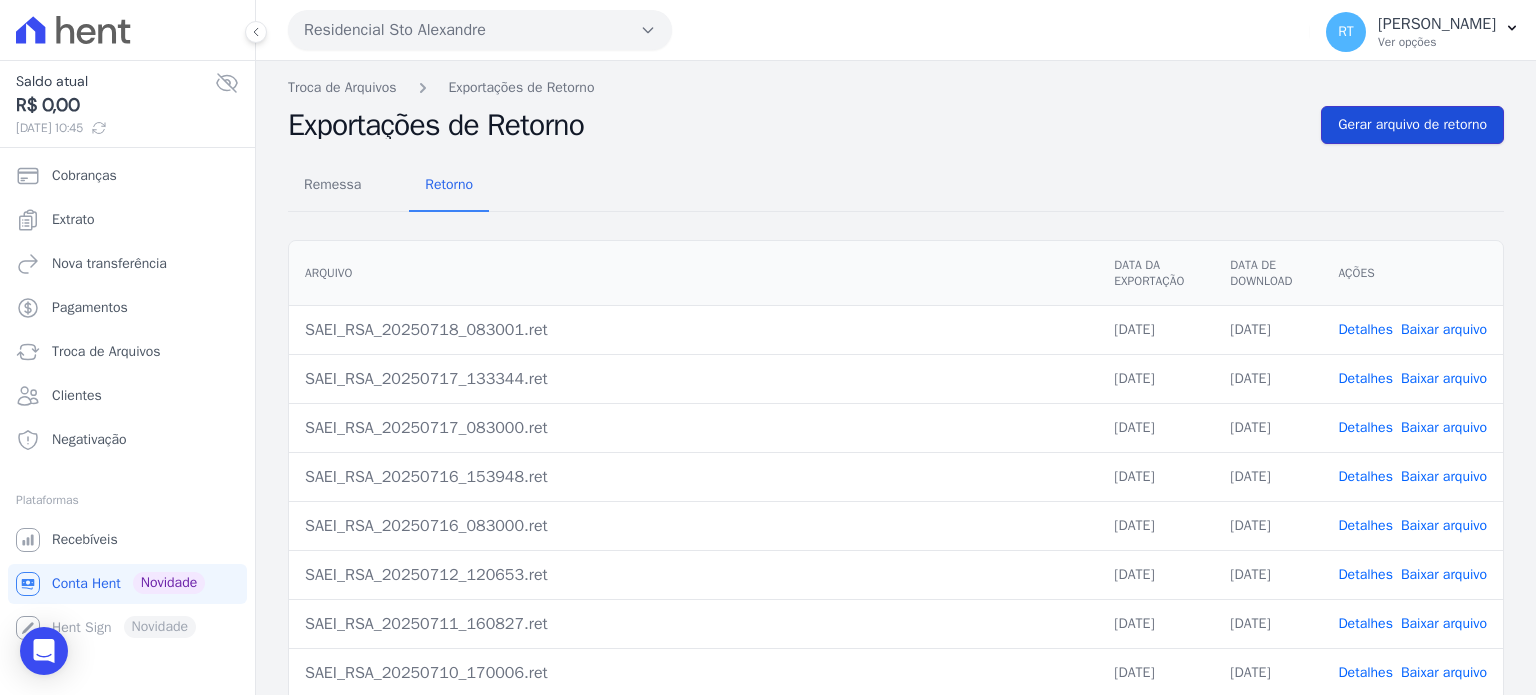 click on "Gerar arquivo de retorno" at bounding box center (1412, 125) 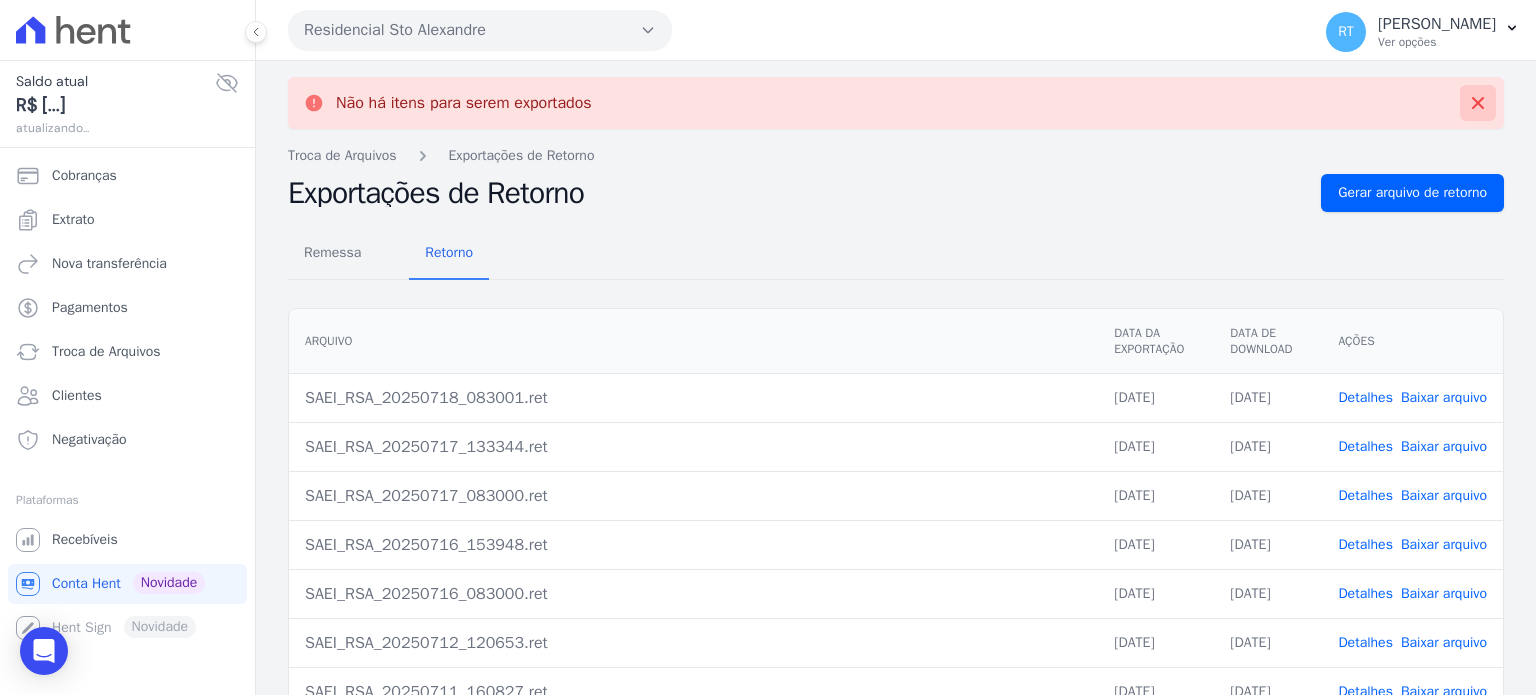 click 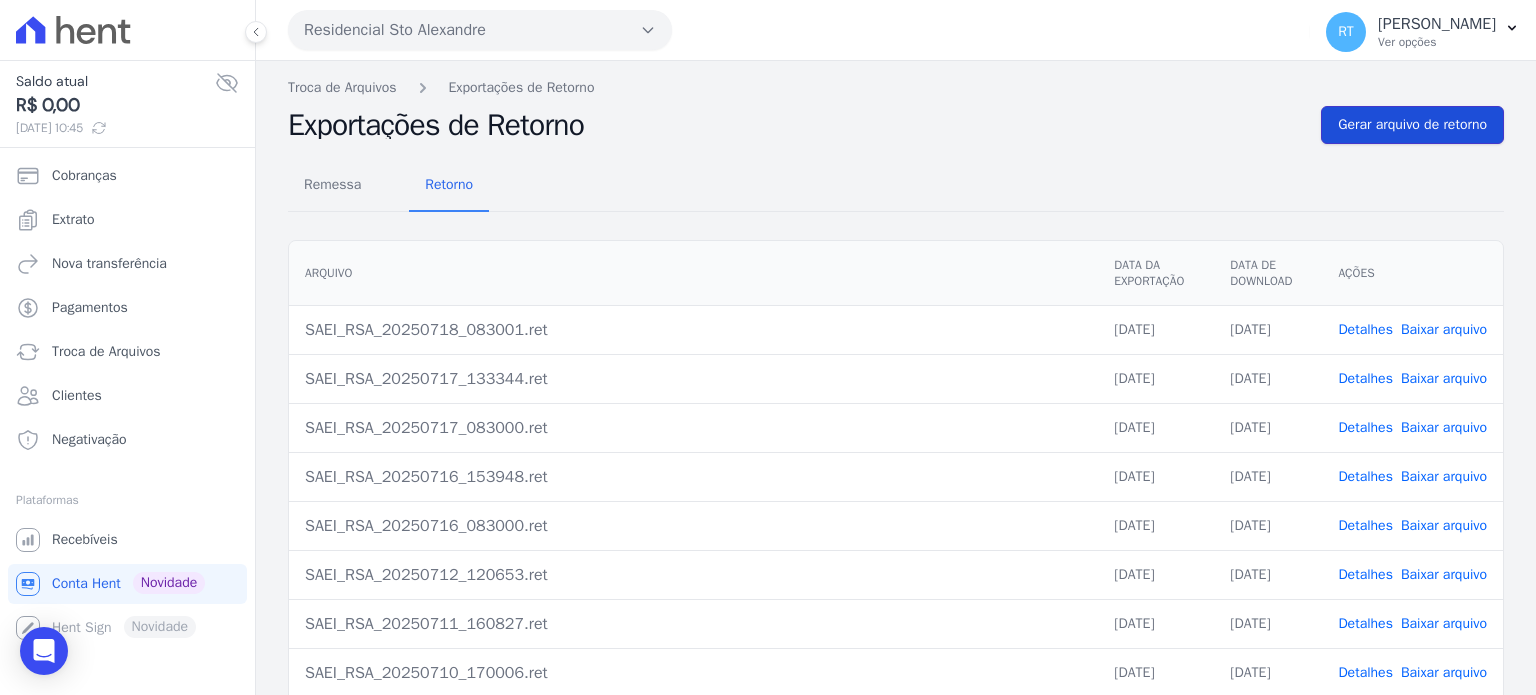 click on "Gerar arquivo de retorno" at bounding box center [1412, 125] 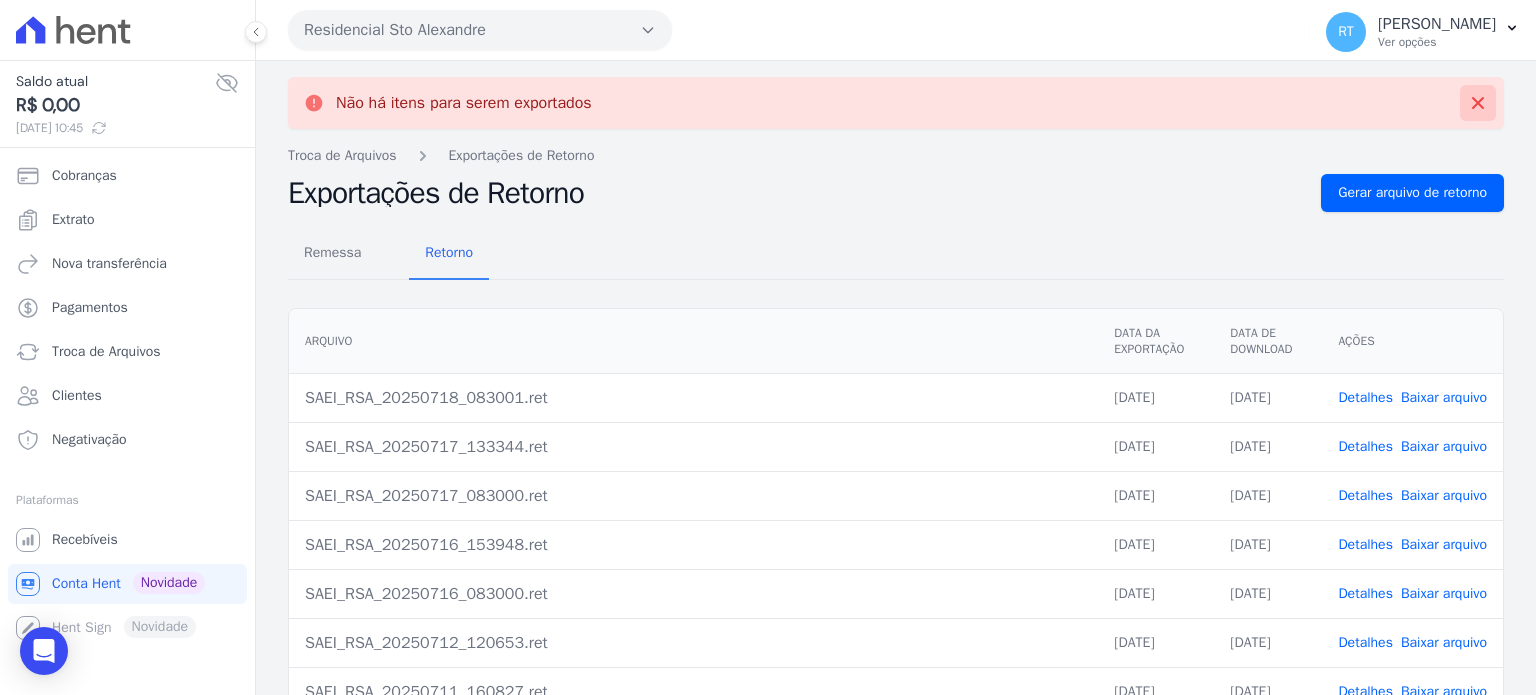 click at bounding box center (1478, 103) 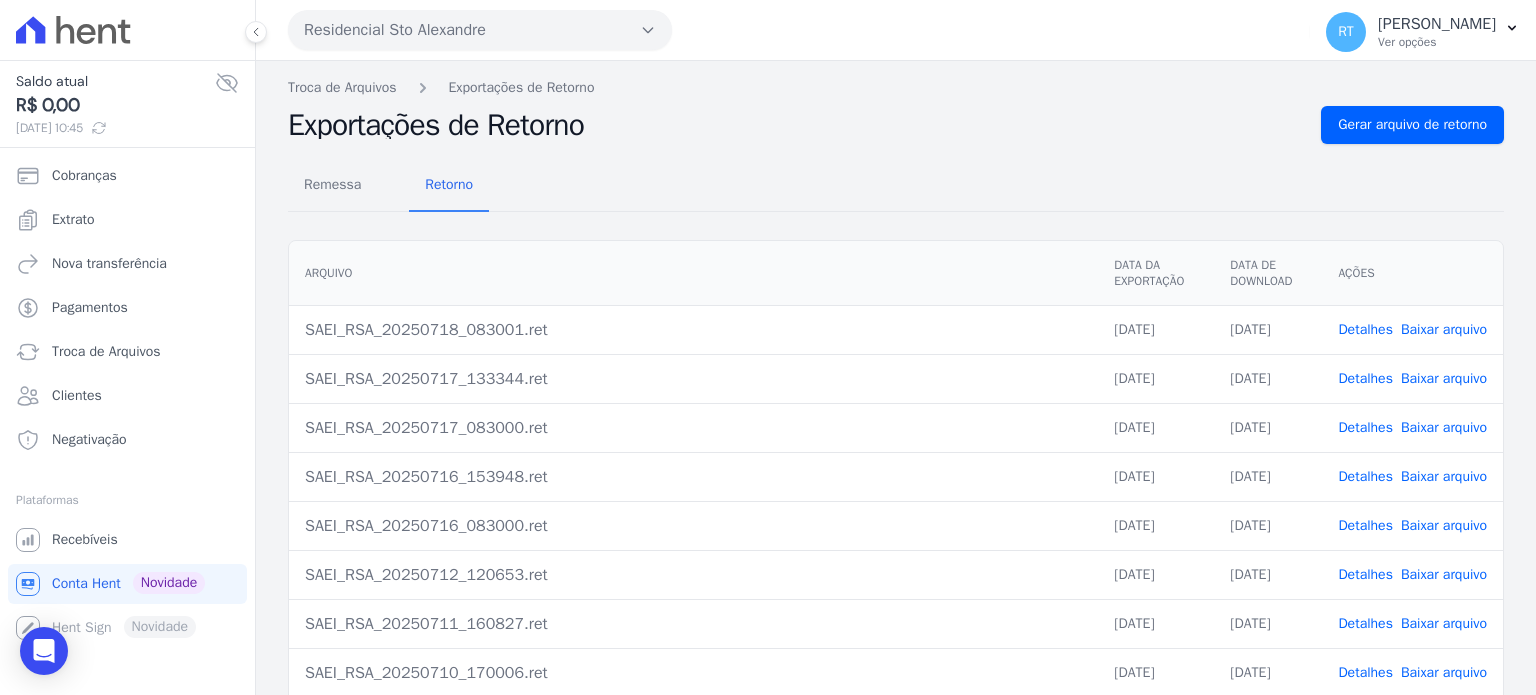 click on "Remessa
Retorno
Arquivo
Data da Exportação
Data de Download
Ações
SAEI_RSA_20250718_083001.ret
18/07/2025
18/07/2025
Detalhes
Baixar arquivo
Detalhes" at bounding box center [896, 505] 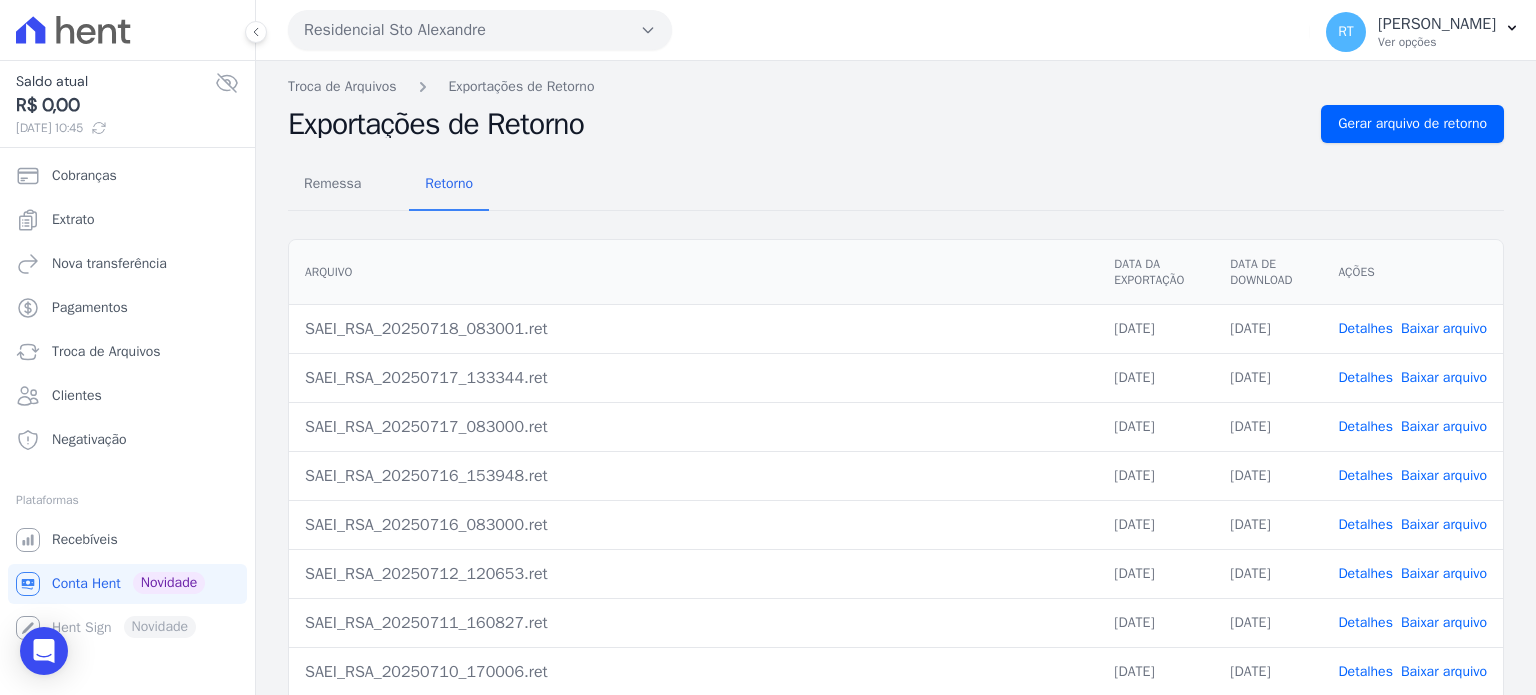 scroll, scrollTop: 0, scrollLeft: 0, axis: both 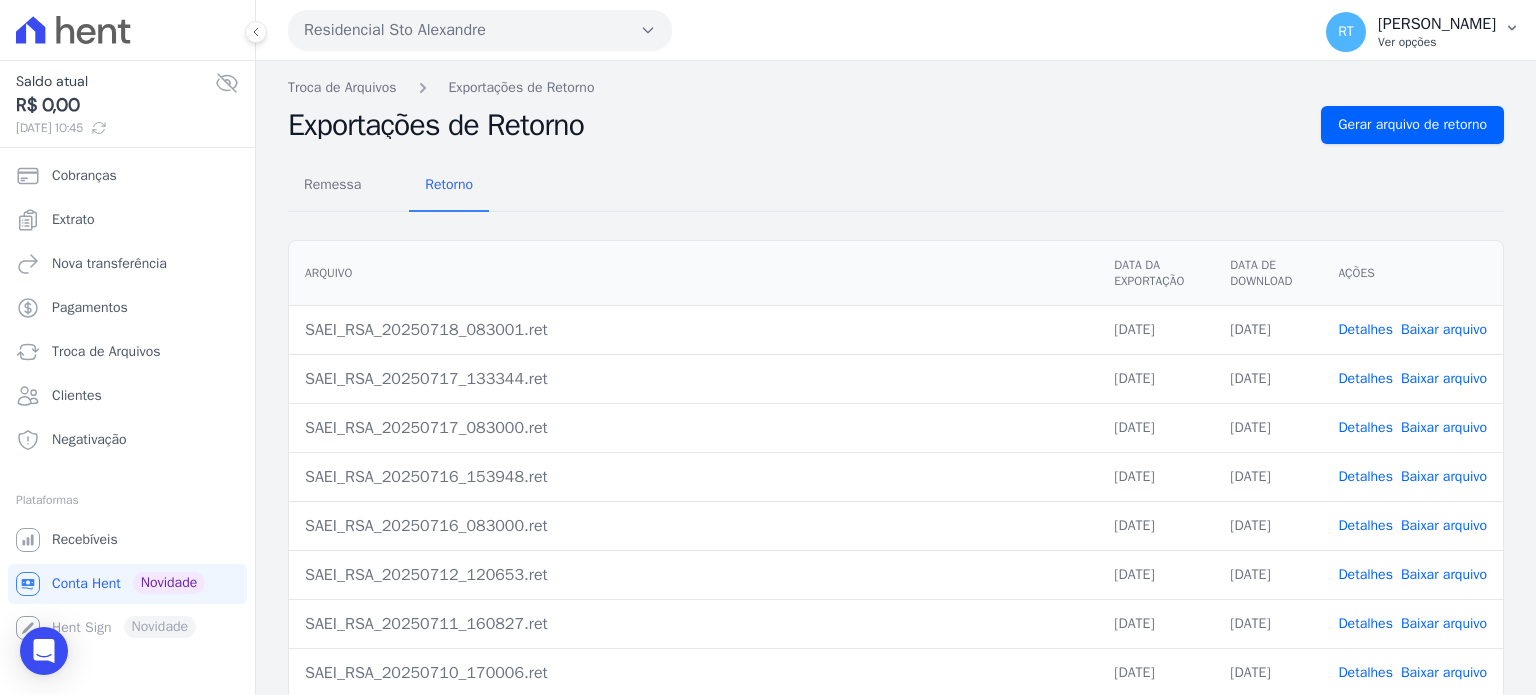 click on "Ronaldo Trindade" at bounding box center (1437, 24) 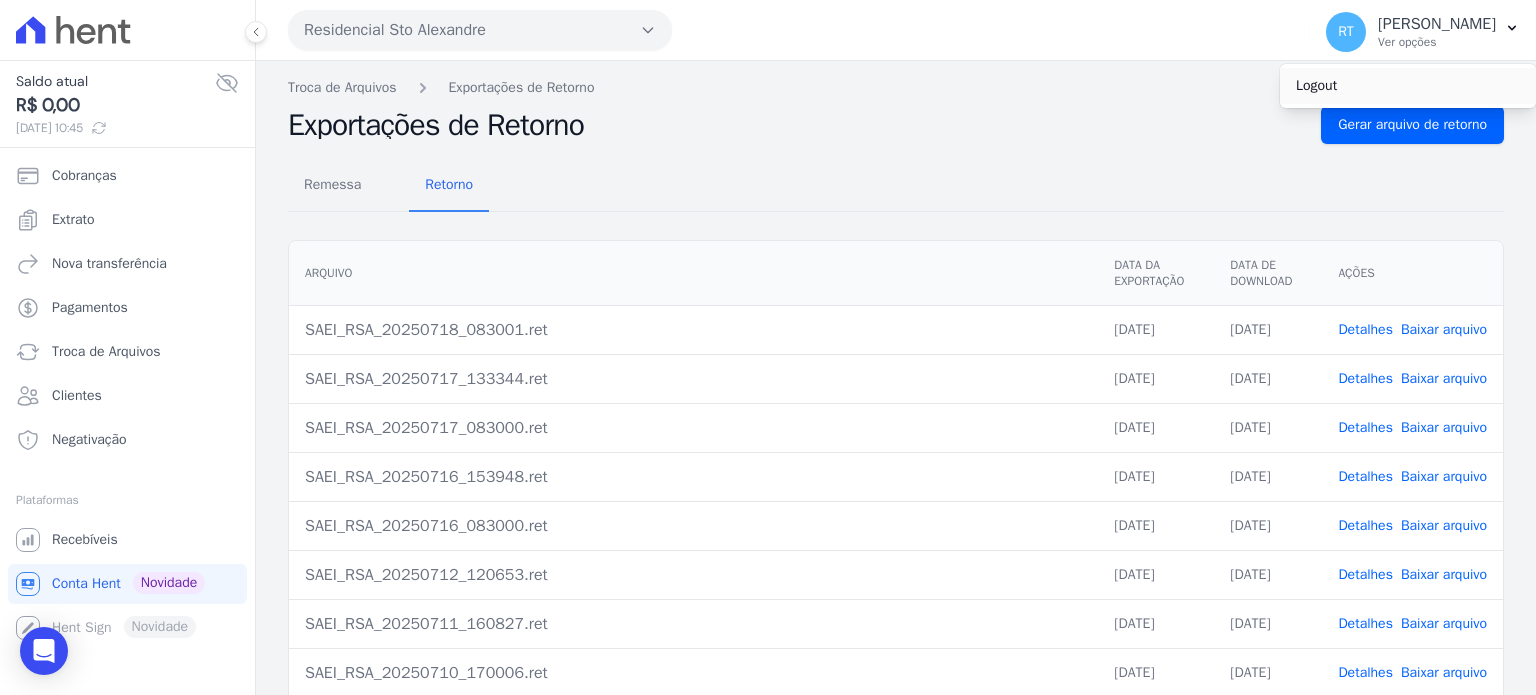 click on "Logout" at bounding box center (1408, 86) 